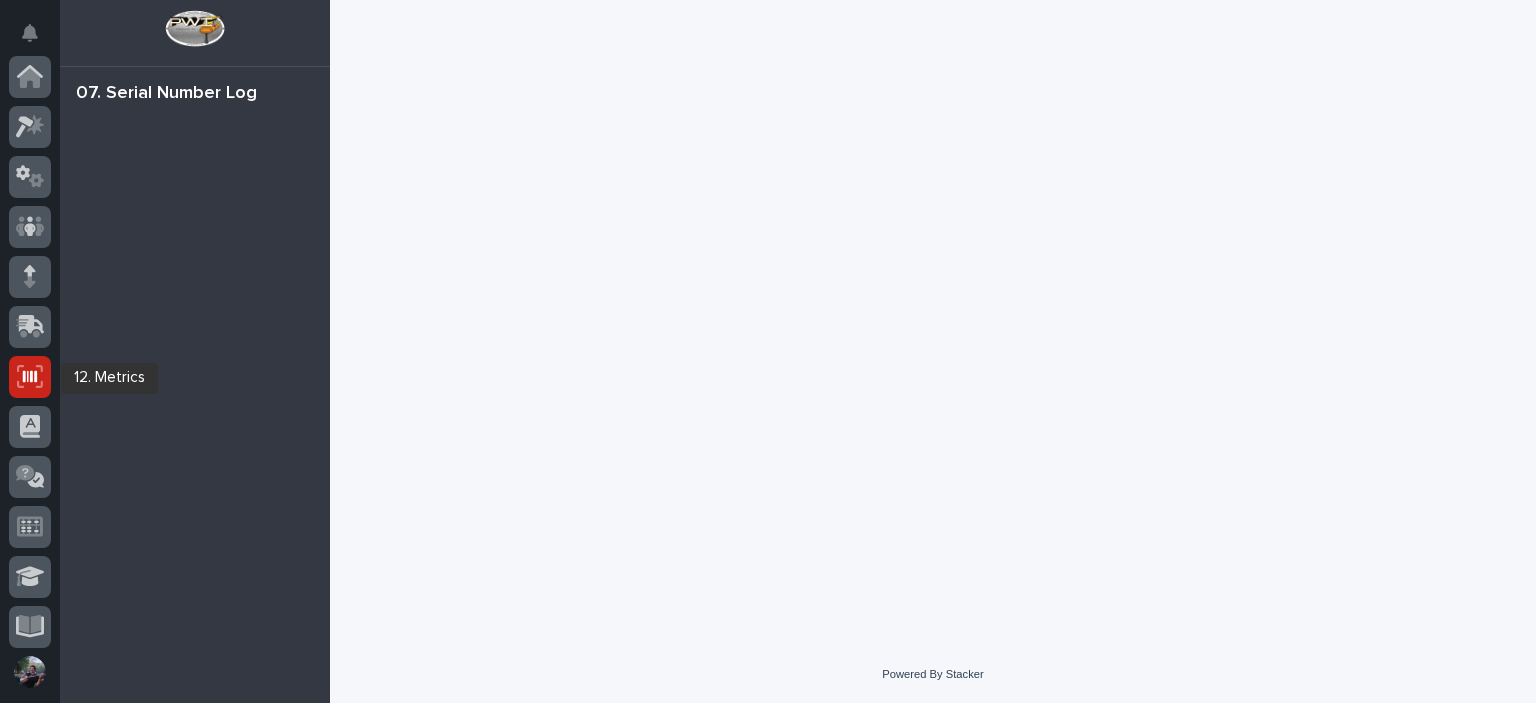 scroll, scrollTop: 0, scrollLeft: 0, axis: both 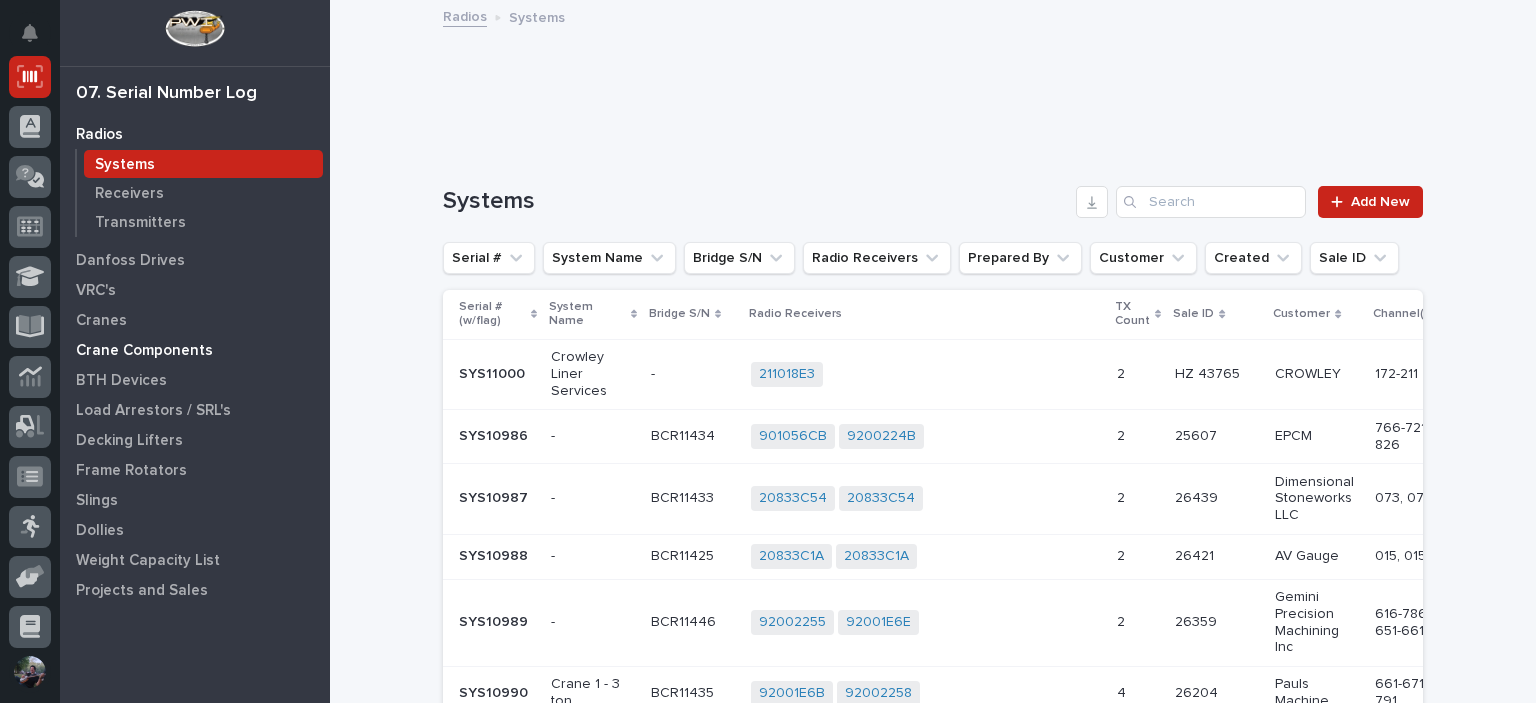 click on "Crane Components" at bounding box center (144, 351) 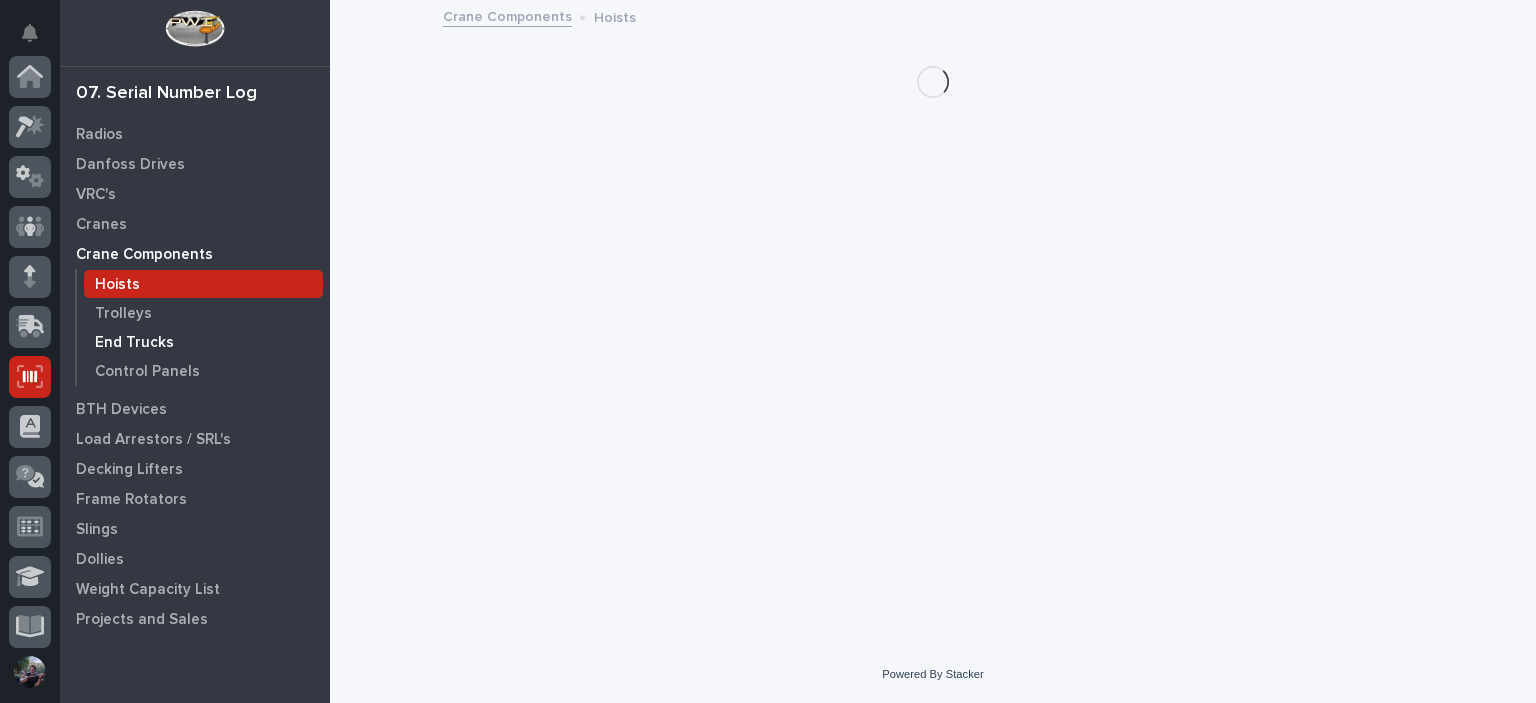 scroll, scrollTop: 300, scrollLeft: 0, axis: vertical 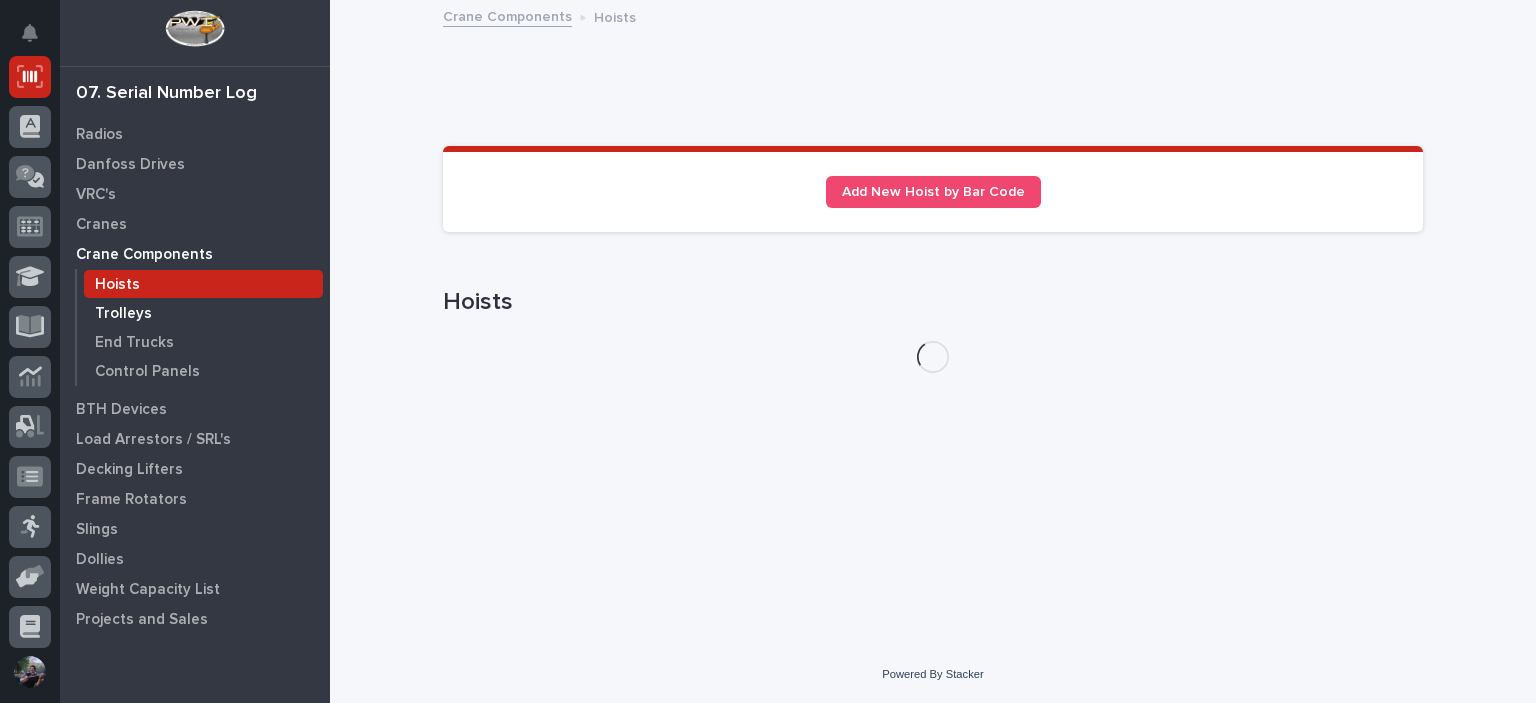 click on "Trolleys" at bounding box center [123, 314] 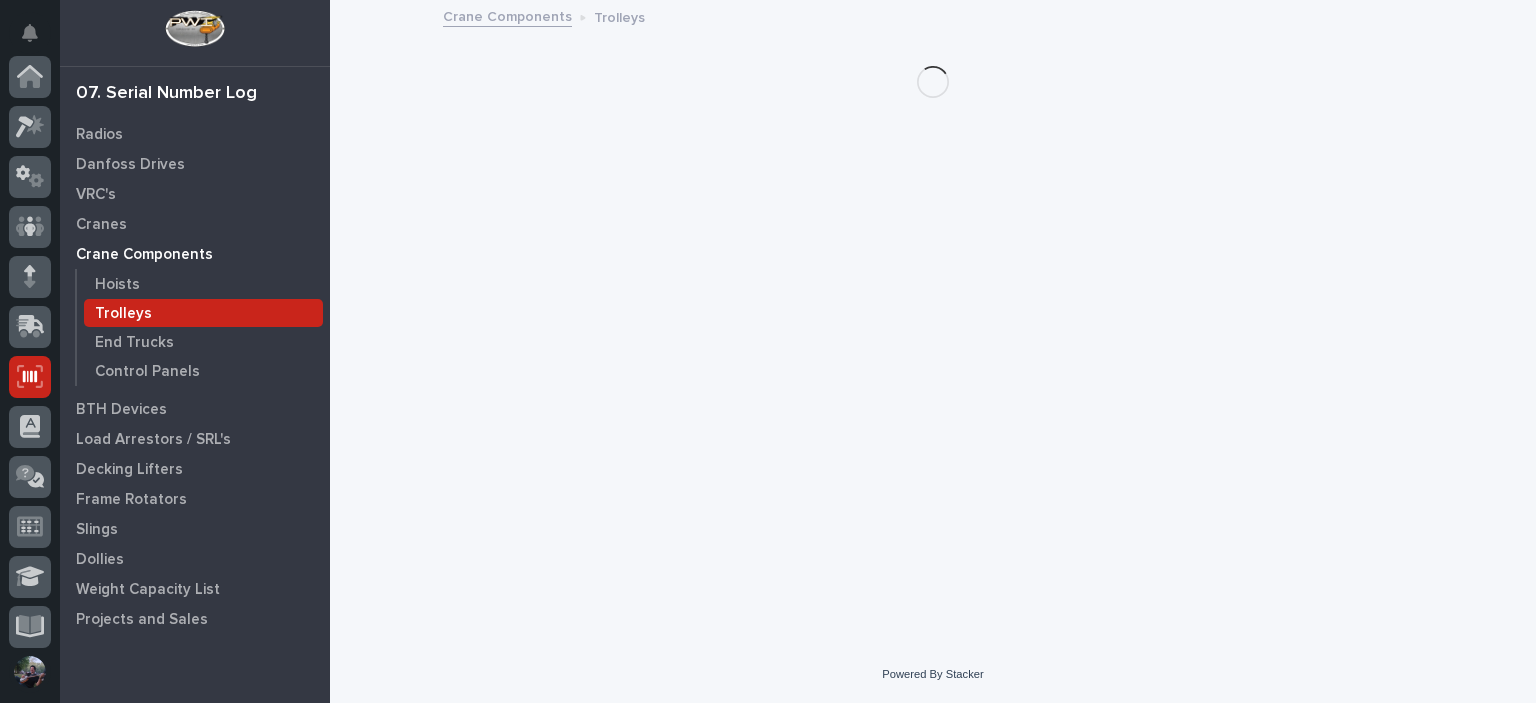 scroll, scrollTop: 300, scrollLeft: 0, axis: vertical 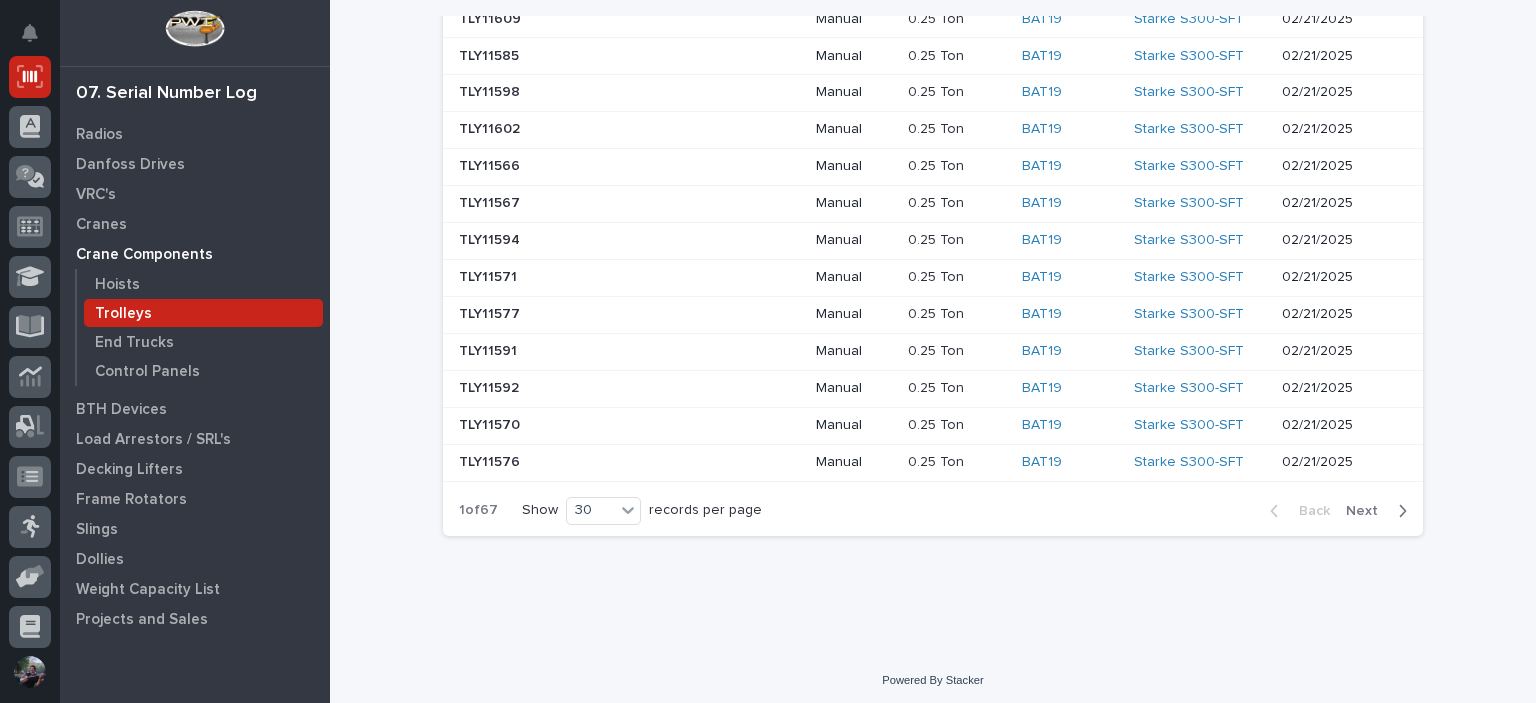 click at bounding box center [1398, 511] 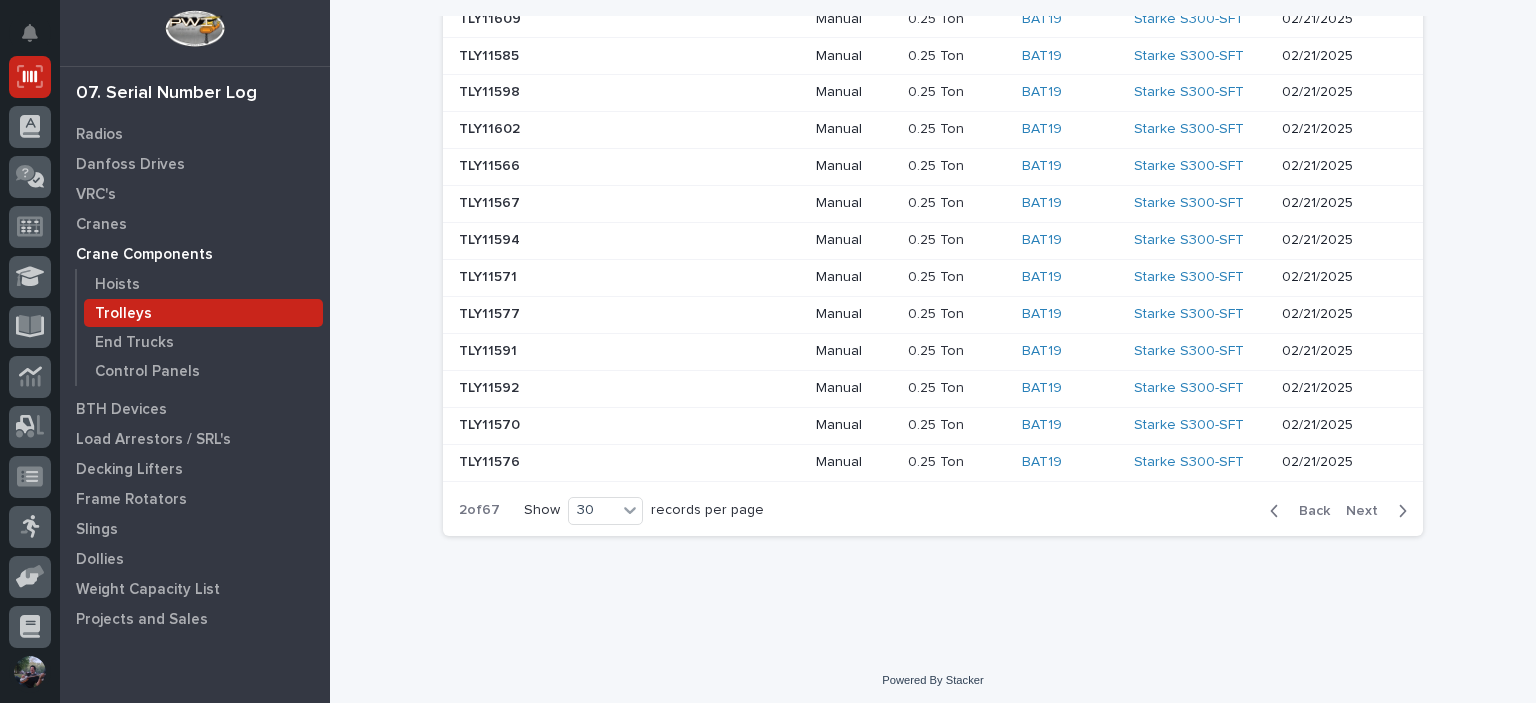 click at bounding box center [1398, 511] 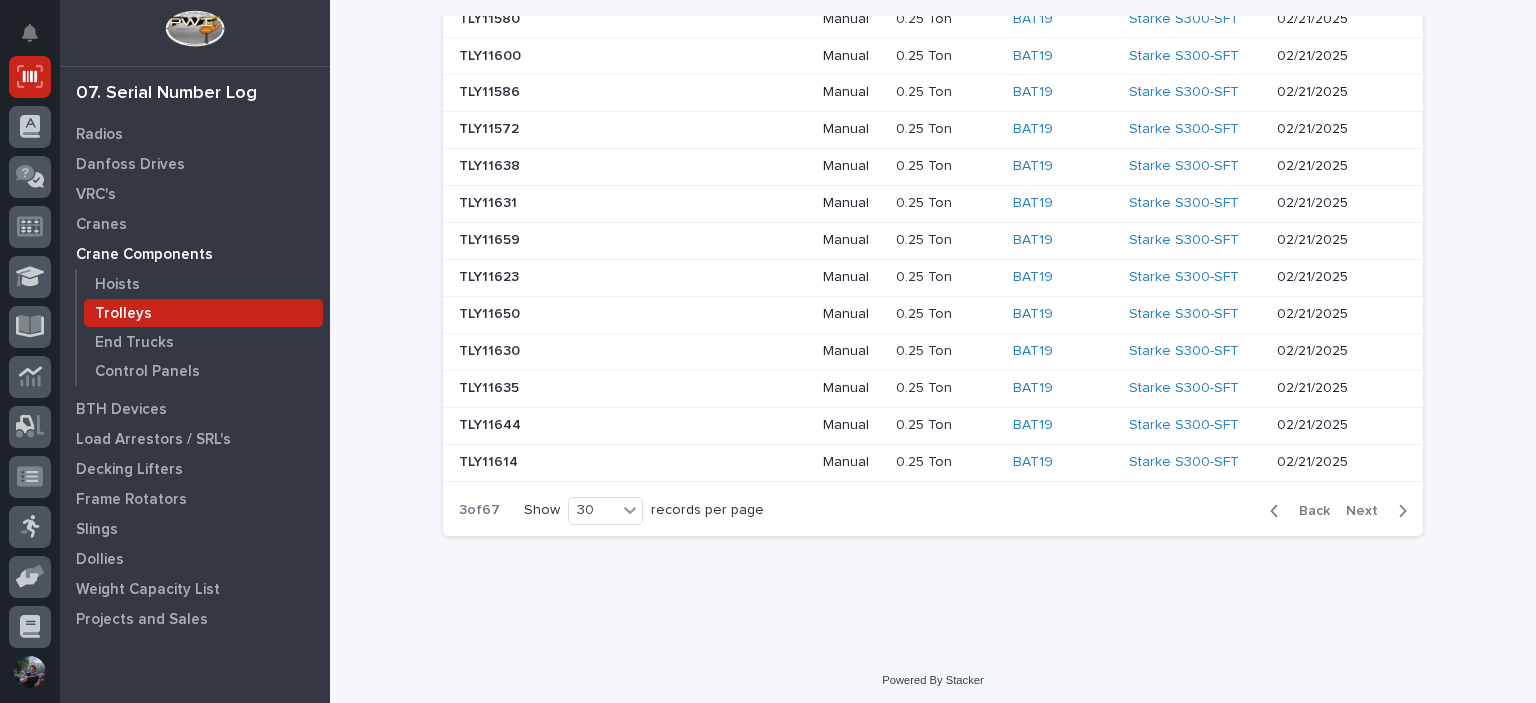 click at bounding box center (1398, 511) 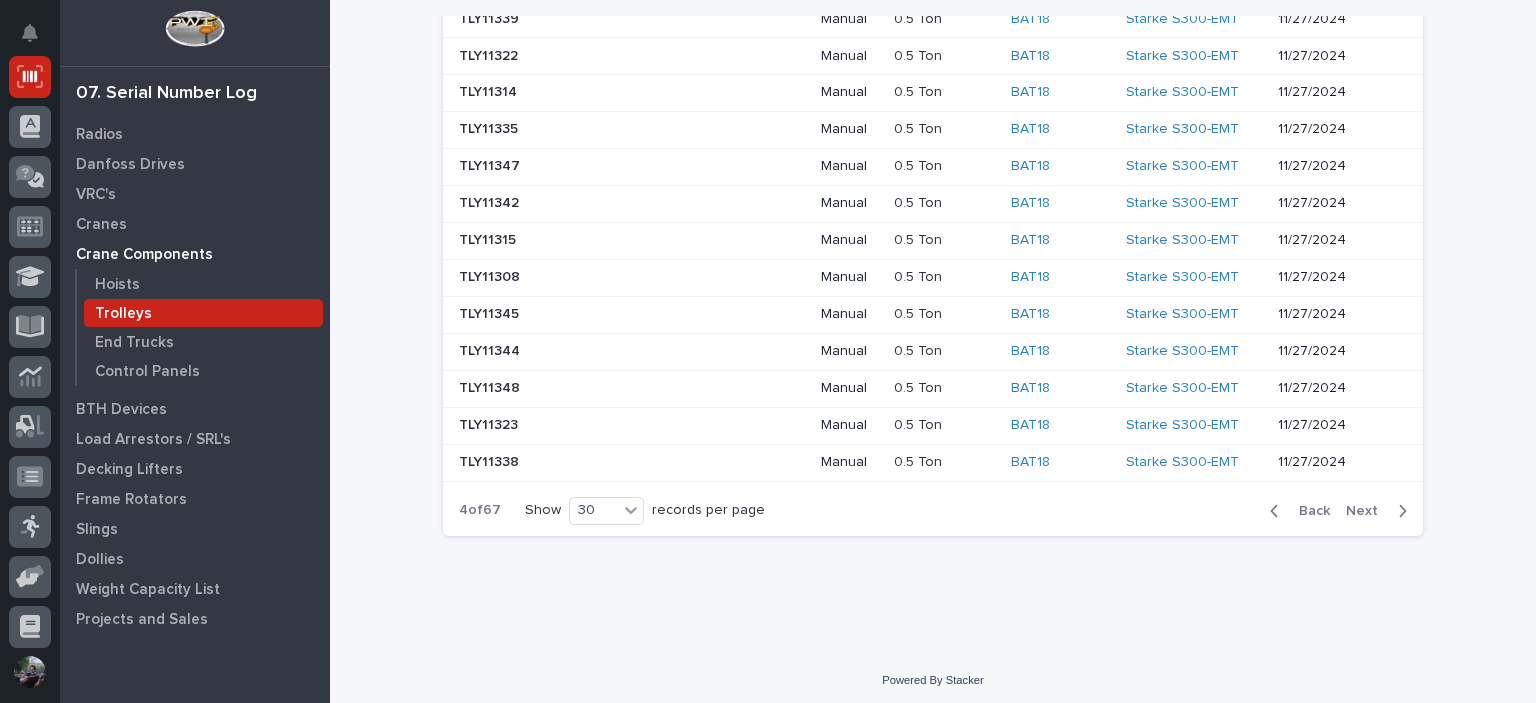 click on "Next" at bounding box center (1368, 511) 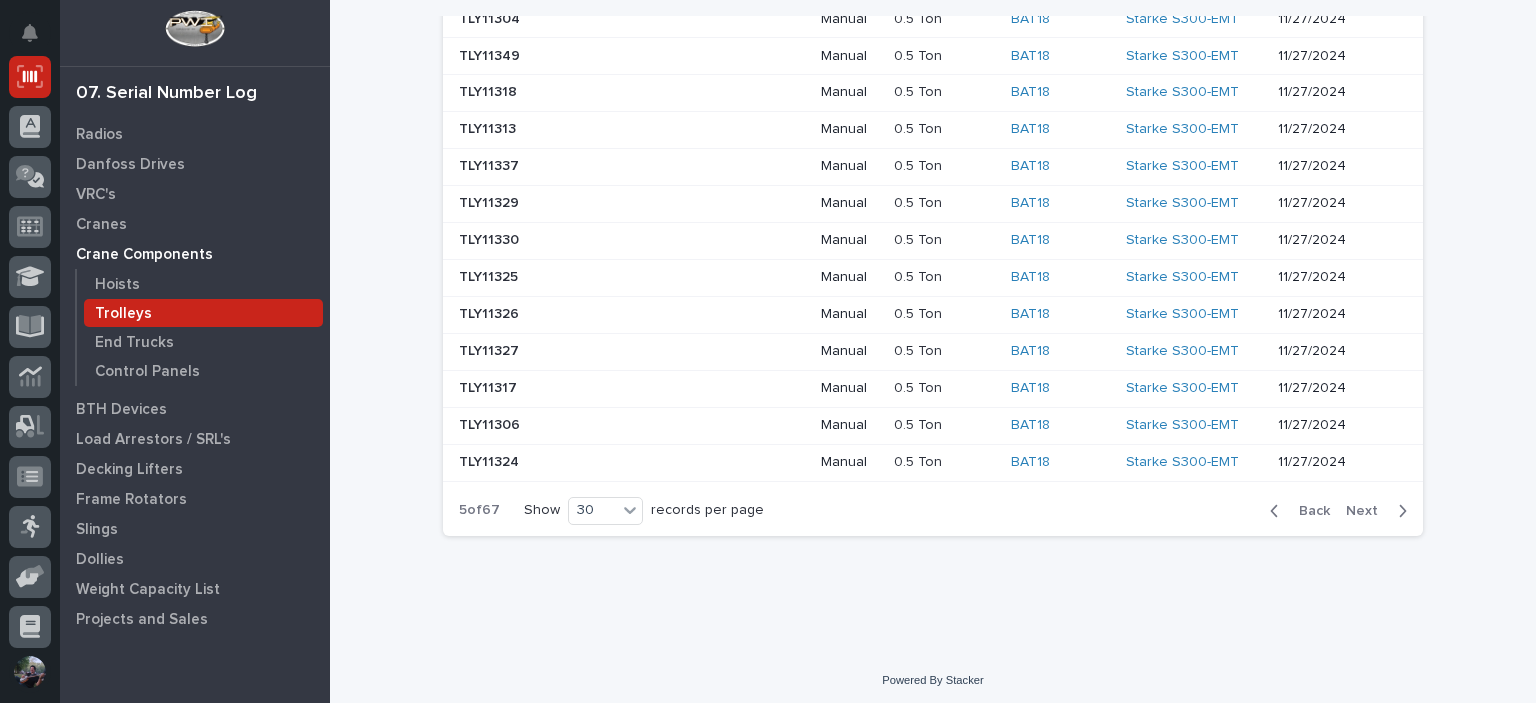 click on "Next" at bounding box center [1368, 511] 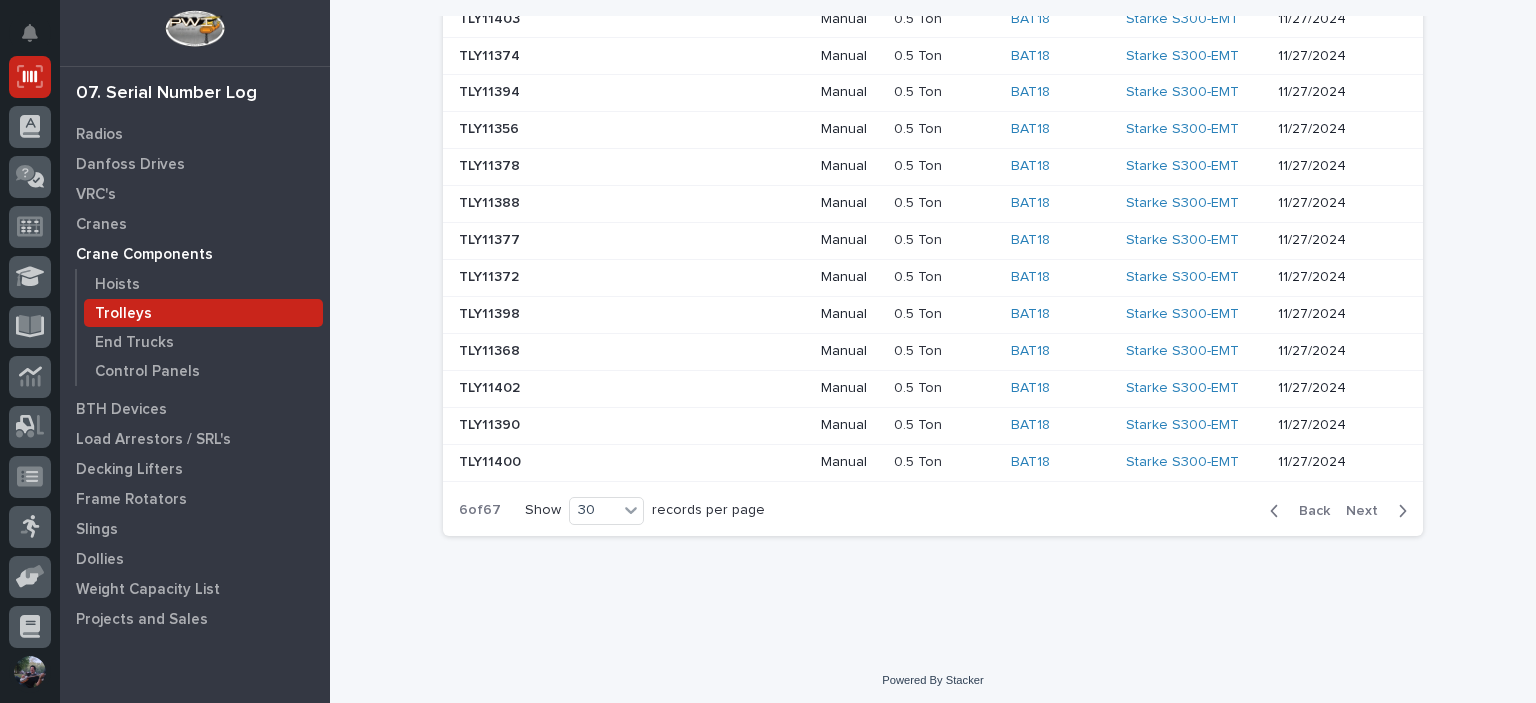click on "Back" at bounding box center (1308, 511) 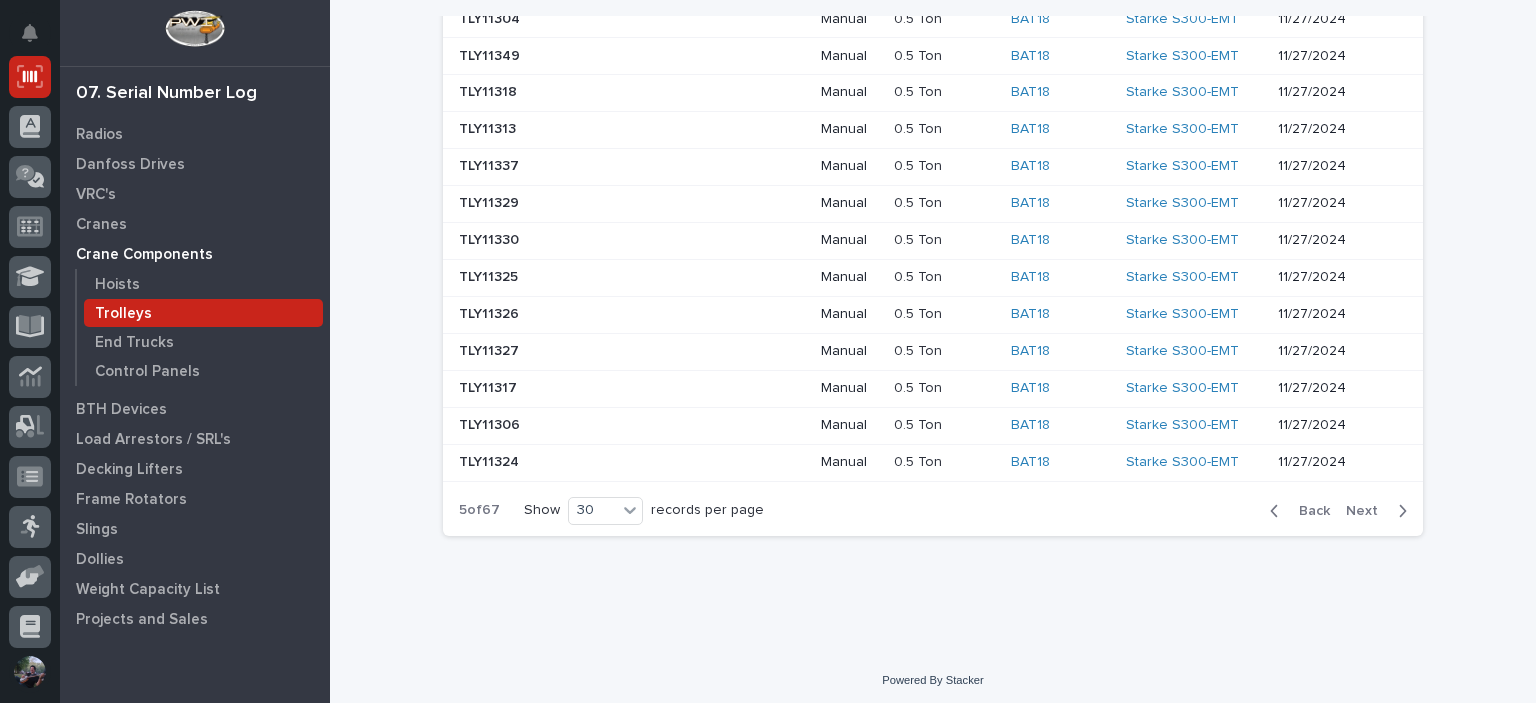 click on "Back" at bounding box center [1308, 511] 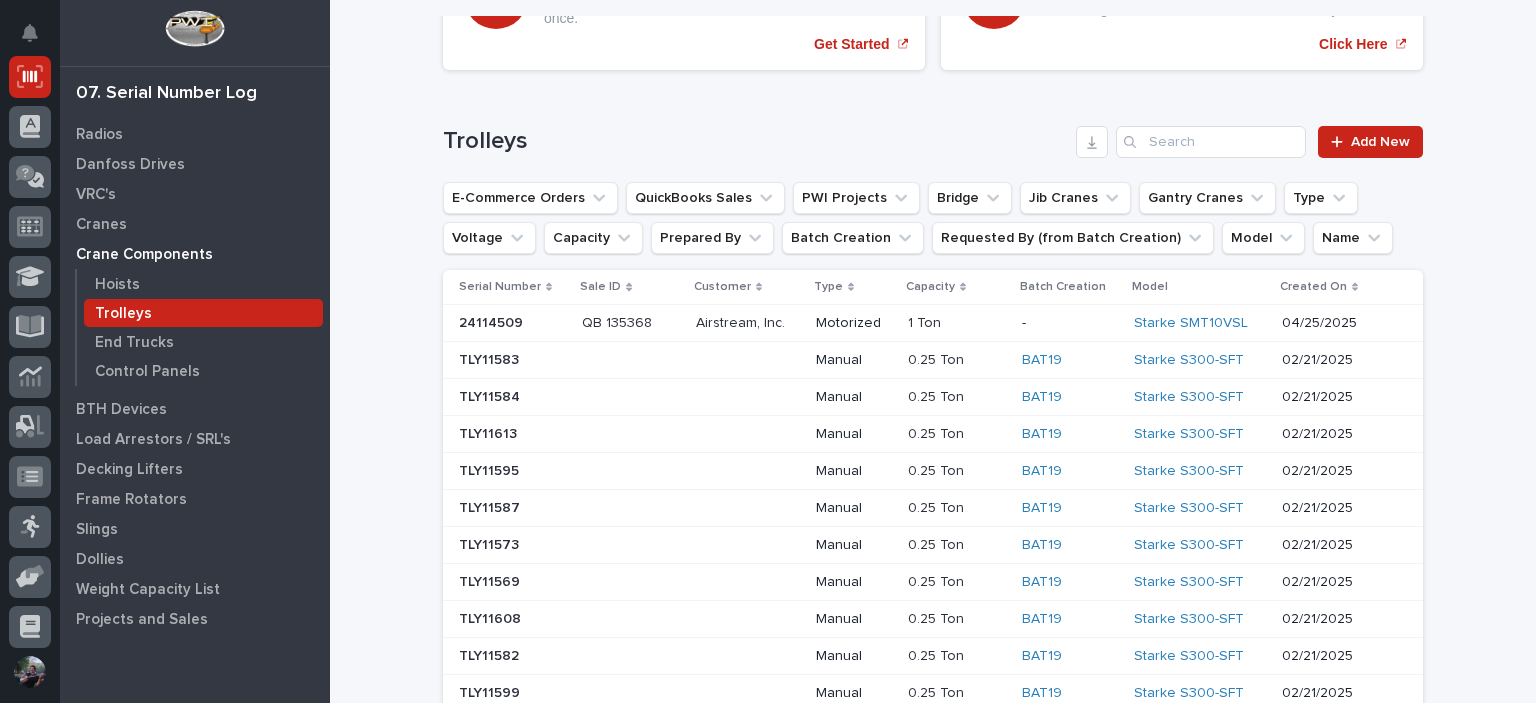 scroll, scrollTop: 0, scrollLeft: 0, axis: both 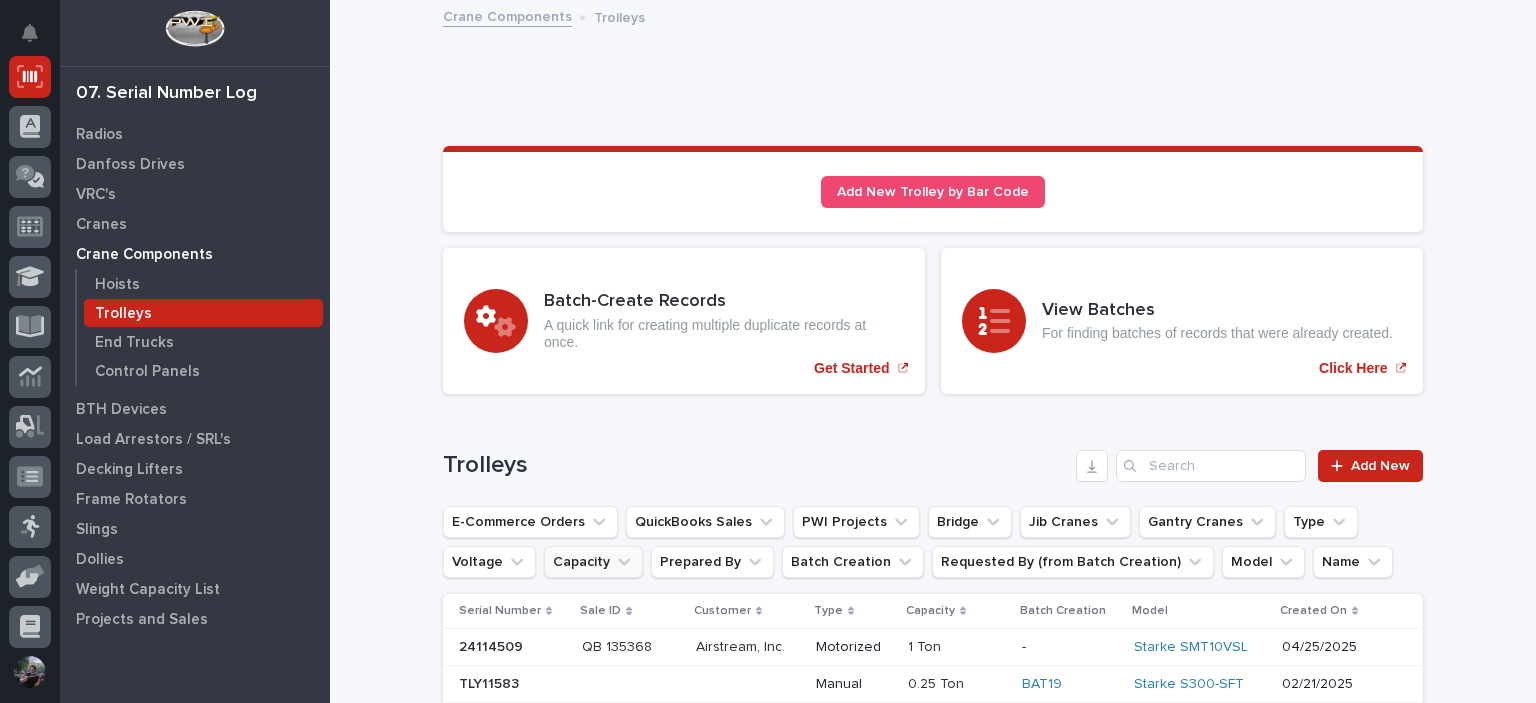 click on "Capacity" at bounding box center [593, 562] 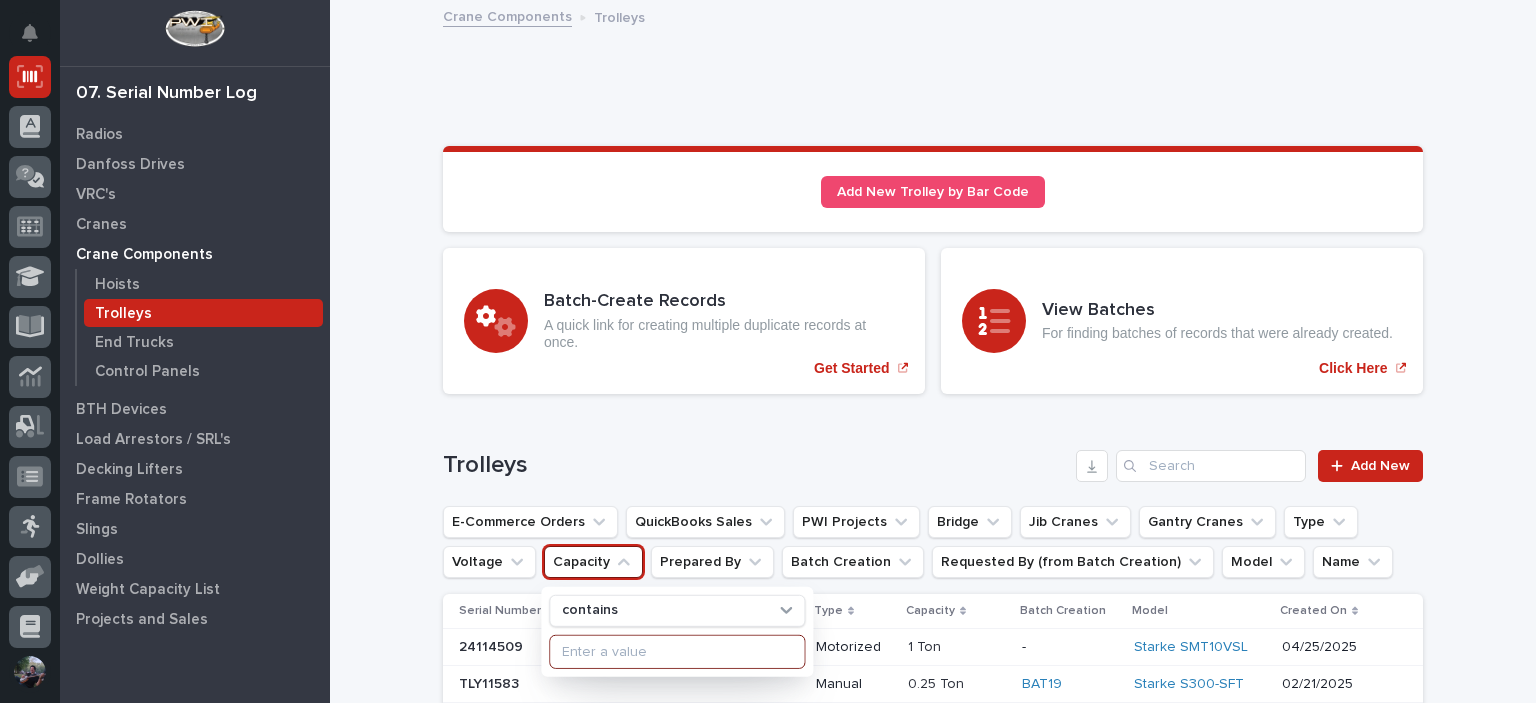 click at bounding box center (677, 652) 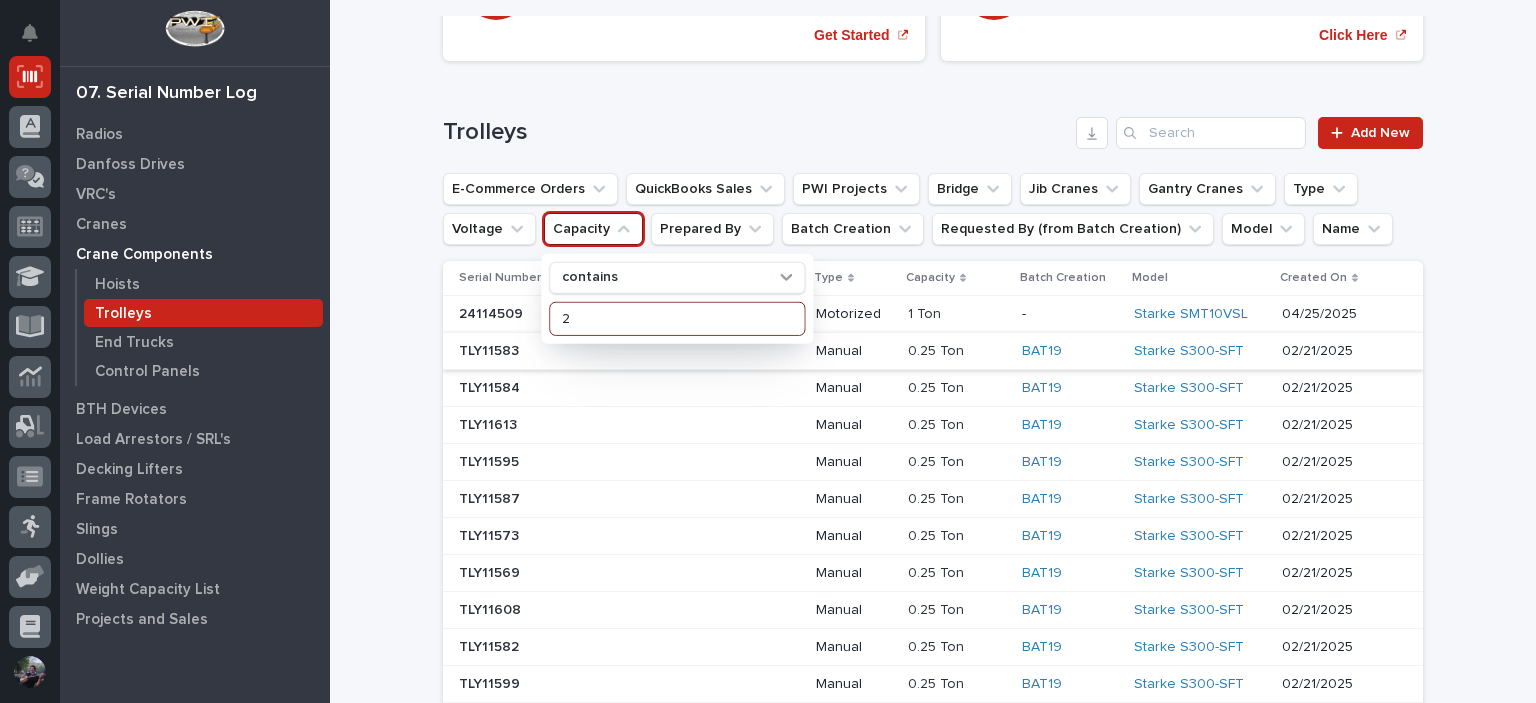 scroll, scrollTop: 353, scrollLeft: 0, axis: vertical 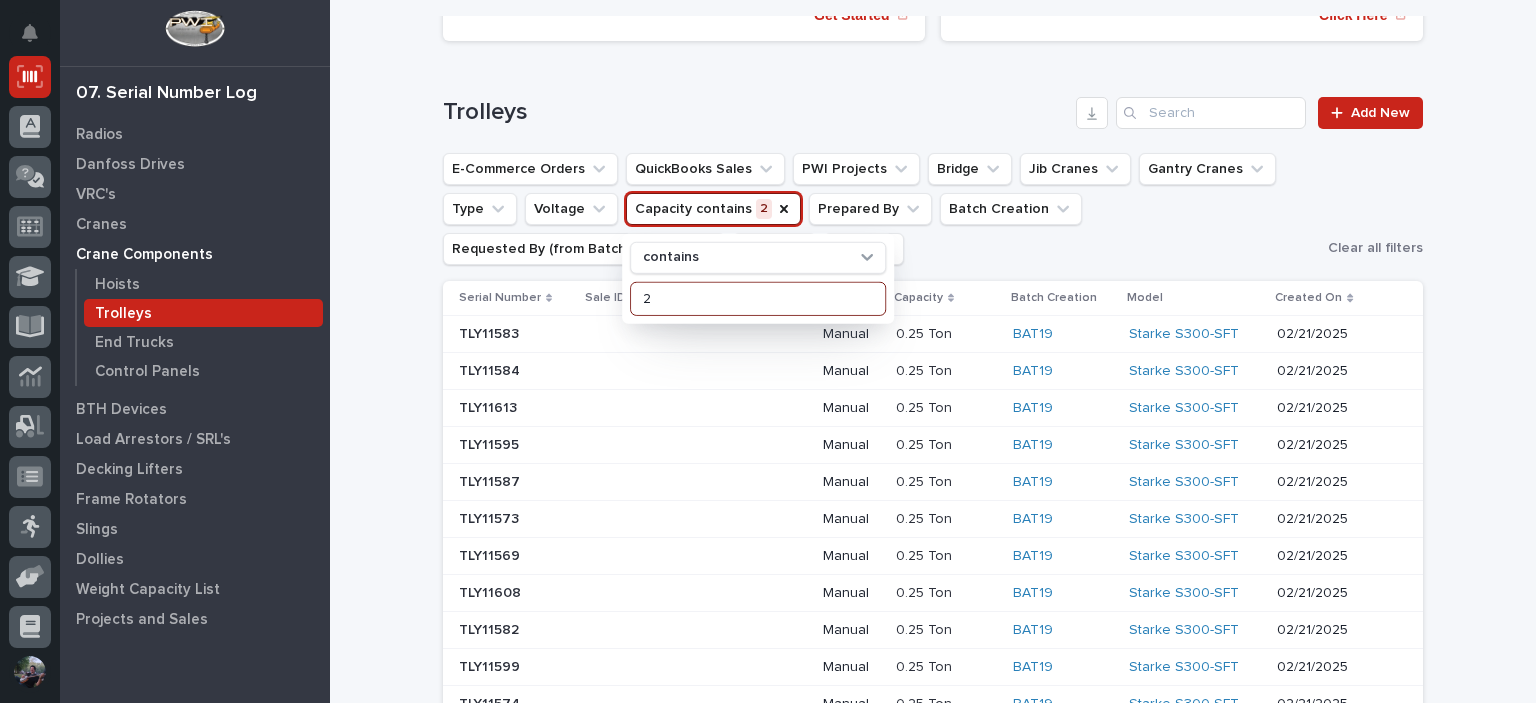 type on "2" 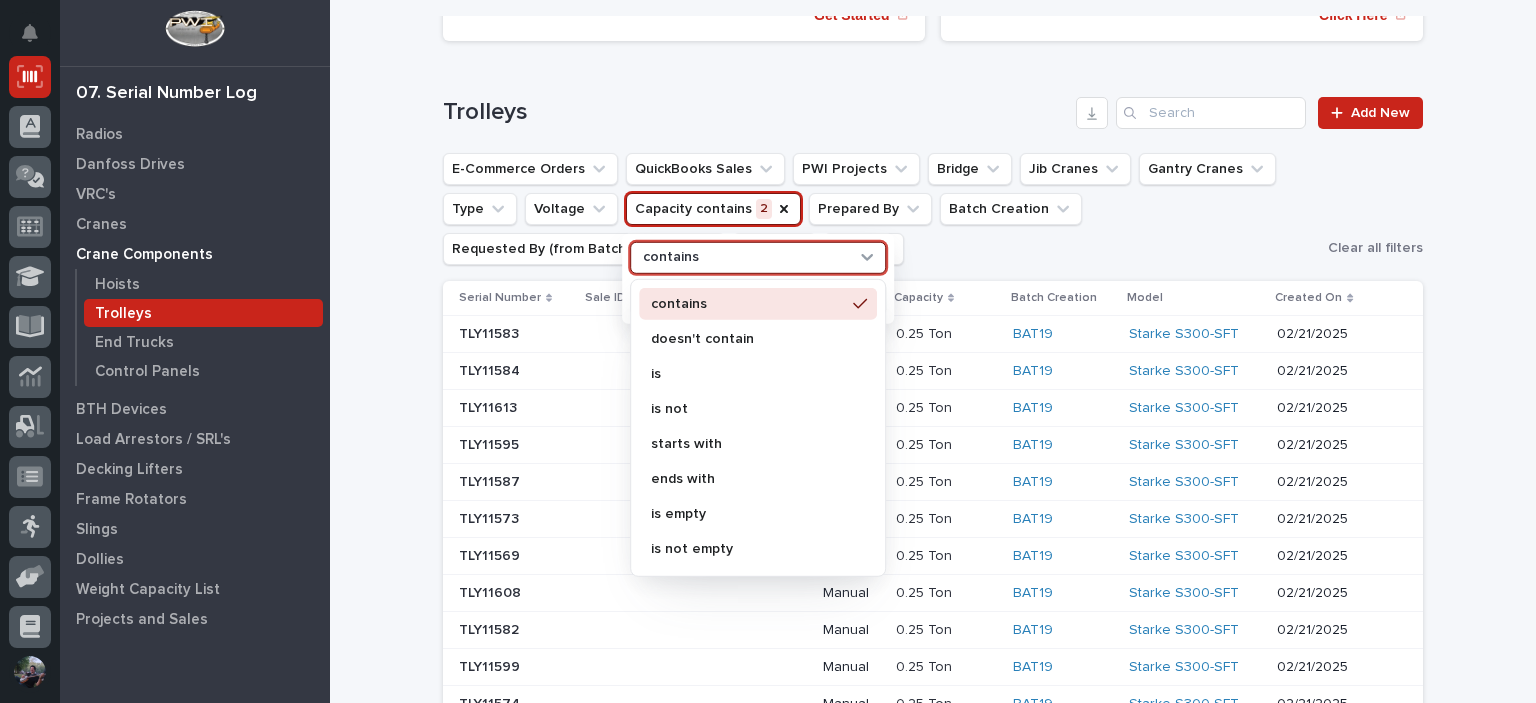 click 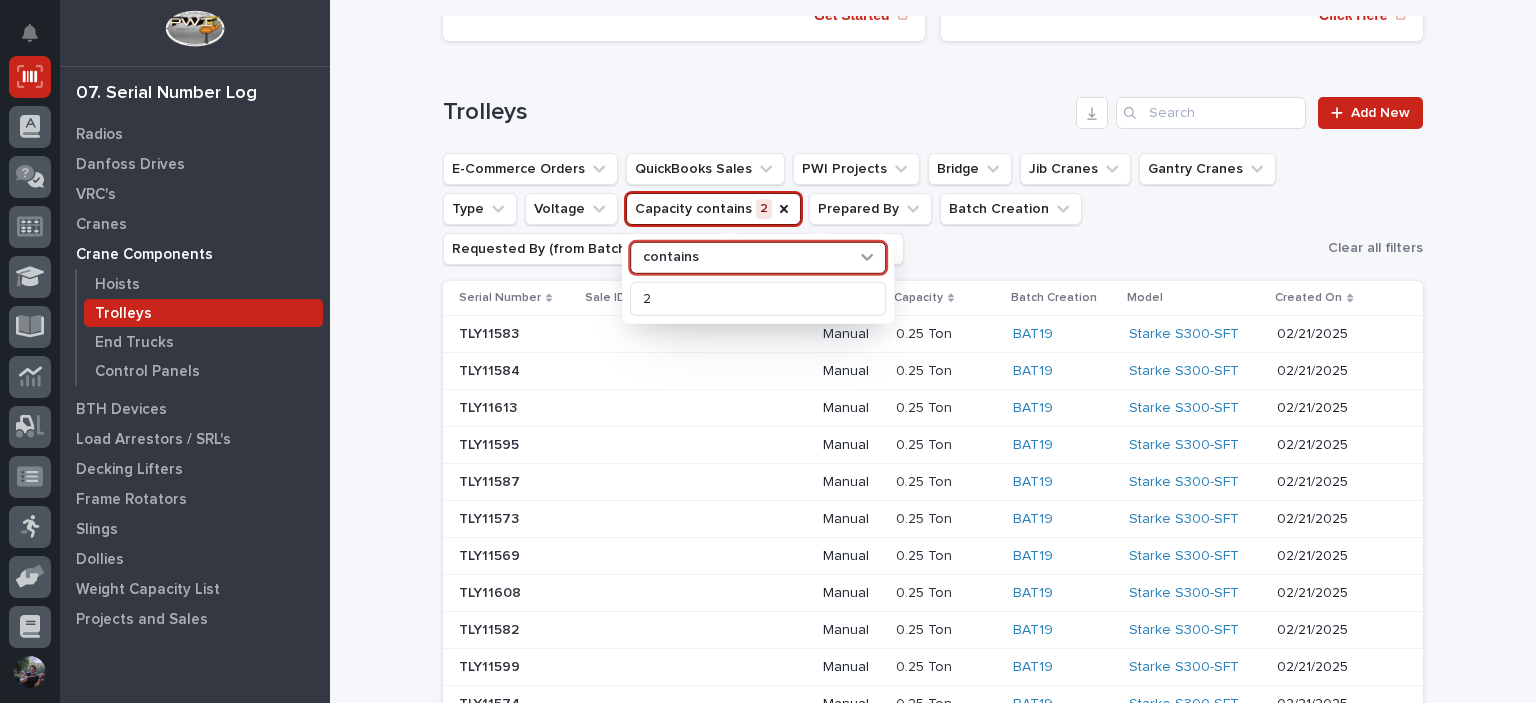 click 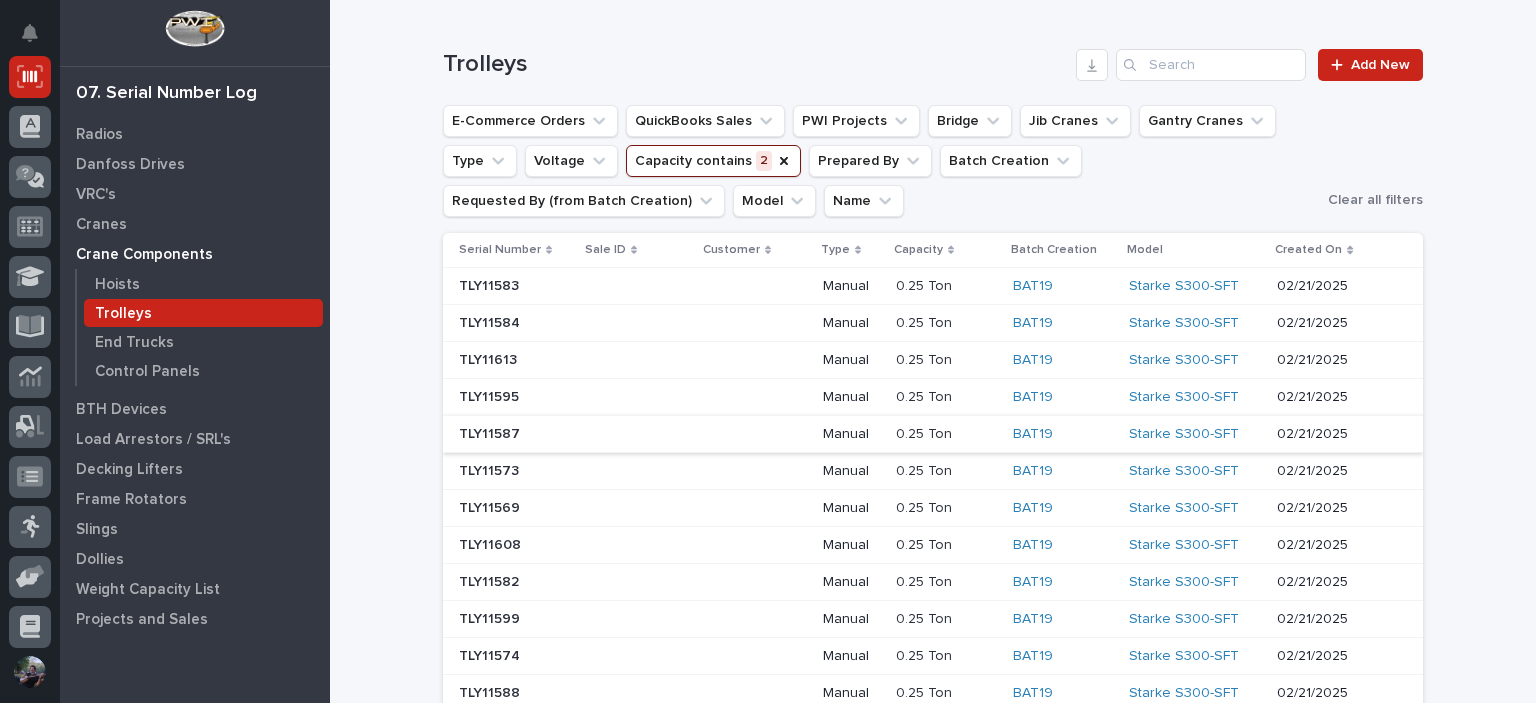 scroll, scrollTop: 420, scrollLeft: 0, axis: vertical 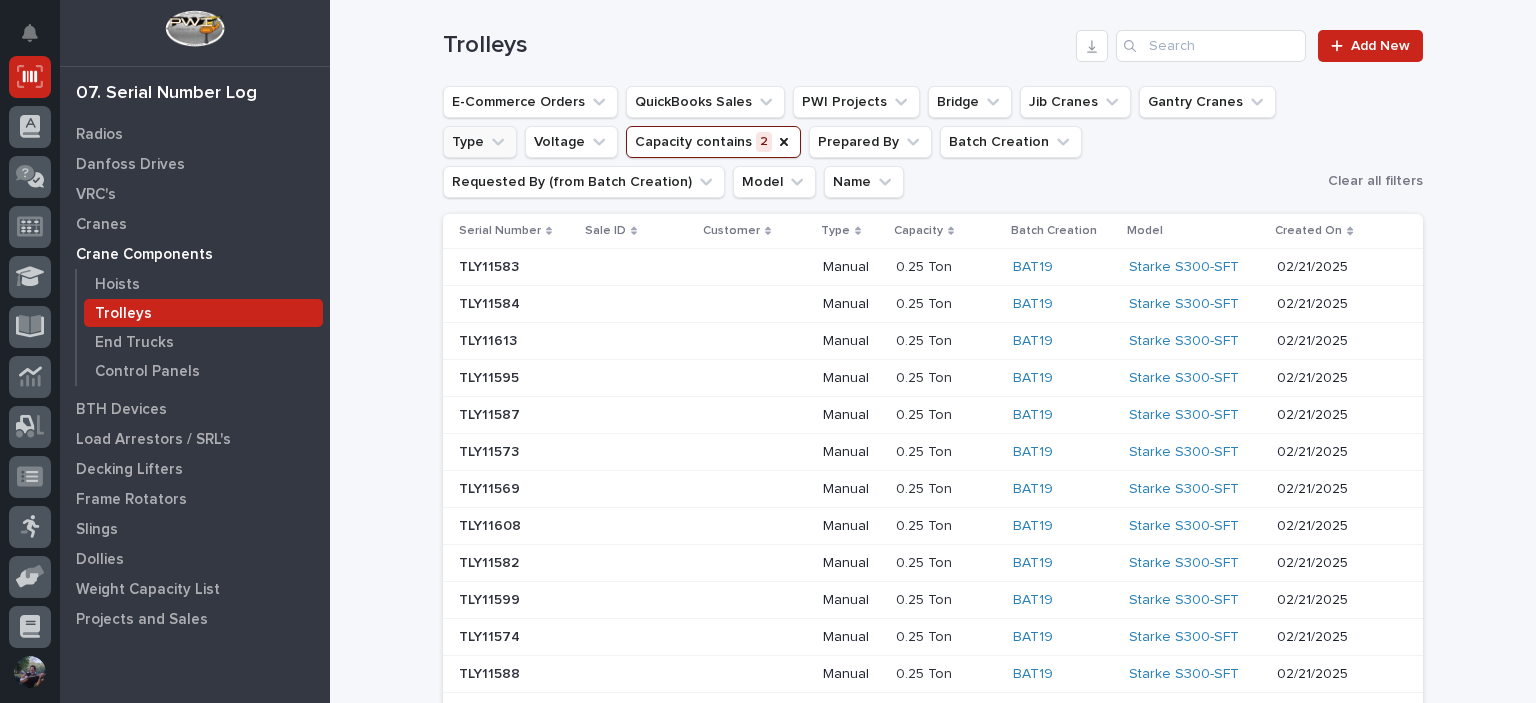 click on "Type" at bounding box center (480, 142) 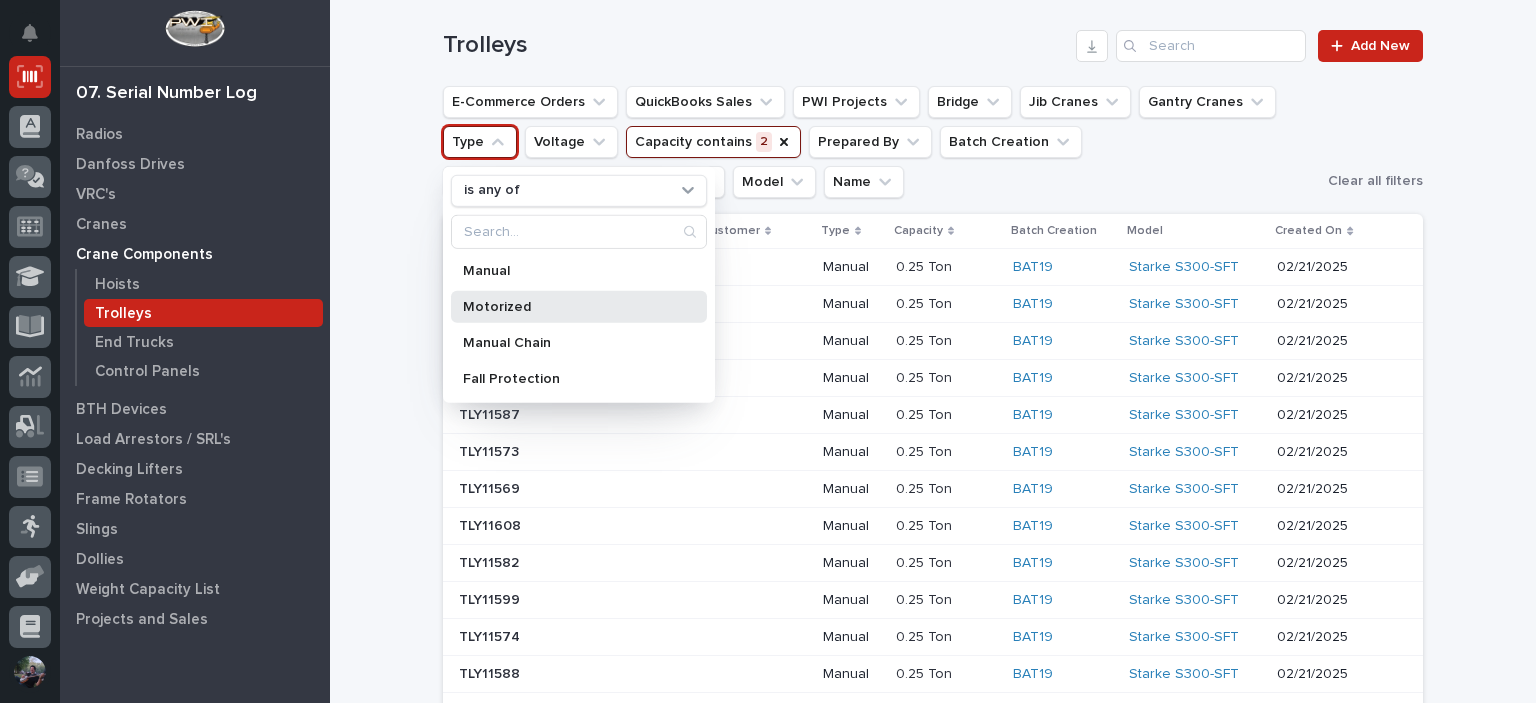 click on "Motorized" at bounding box center (569, 307) 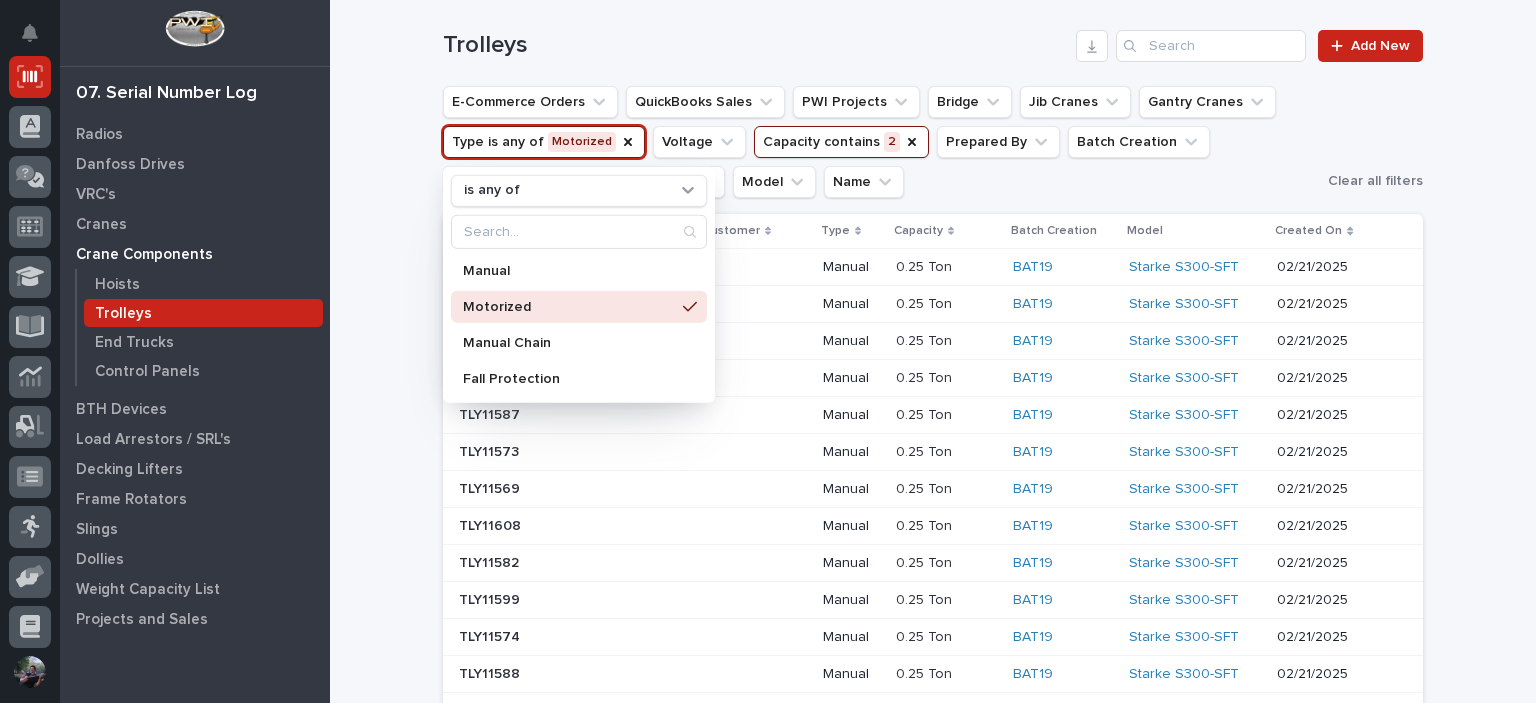 click on "E-Commerce Orders QuickBooks Sales PWI Projects Bridge Jib Cranes Gantry Cranes Type is any of Motorized is any of Manual Motorized Manual Chain Fall Protection Voltage Capacity contains 2 Prepared By Batch Creation Requested By (from Batch Creation) Model Name" at bounding box center (881, 142) 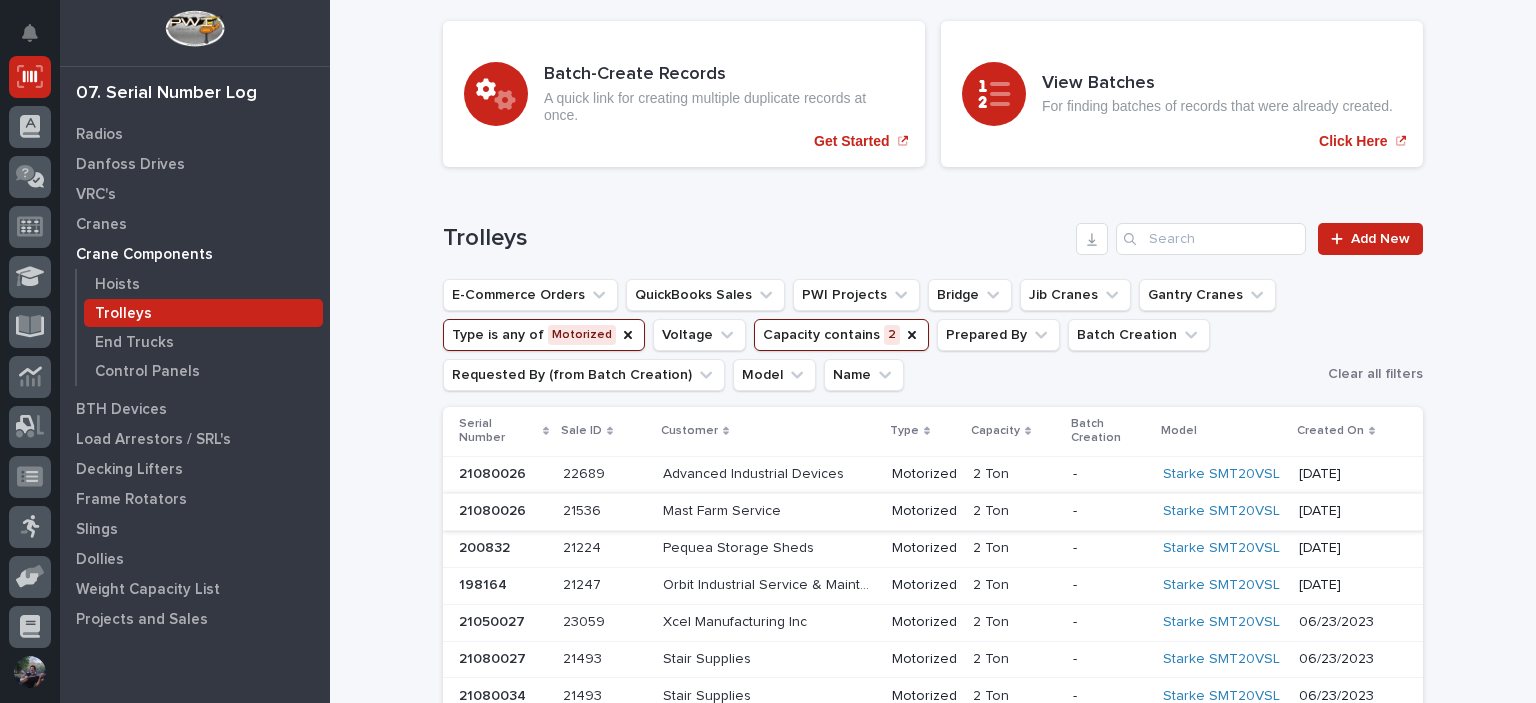 scroll, scrollTop: 294, scrollLeft: 0, axis: vertical 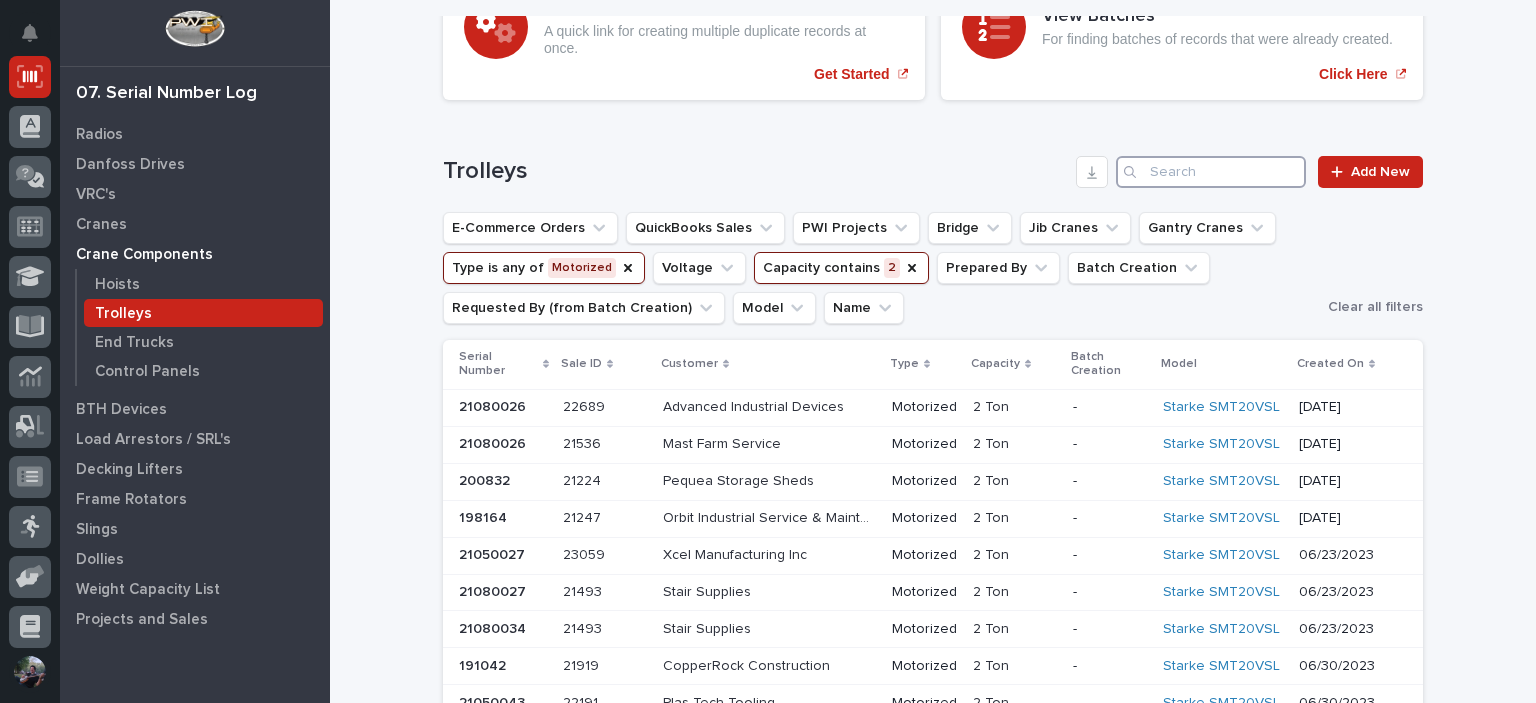 click at bounding box center (1211, 172) 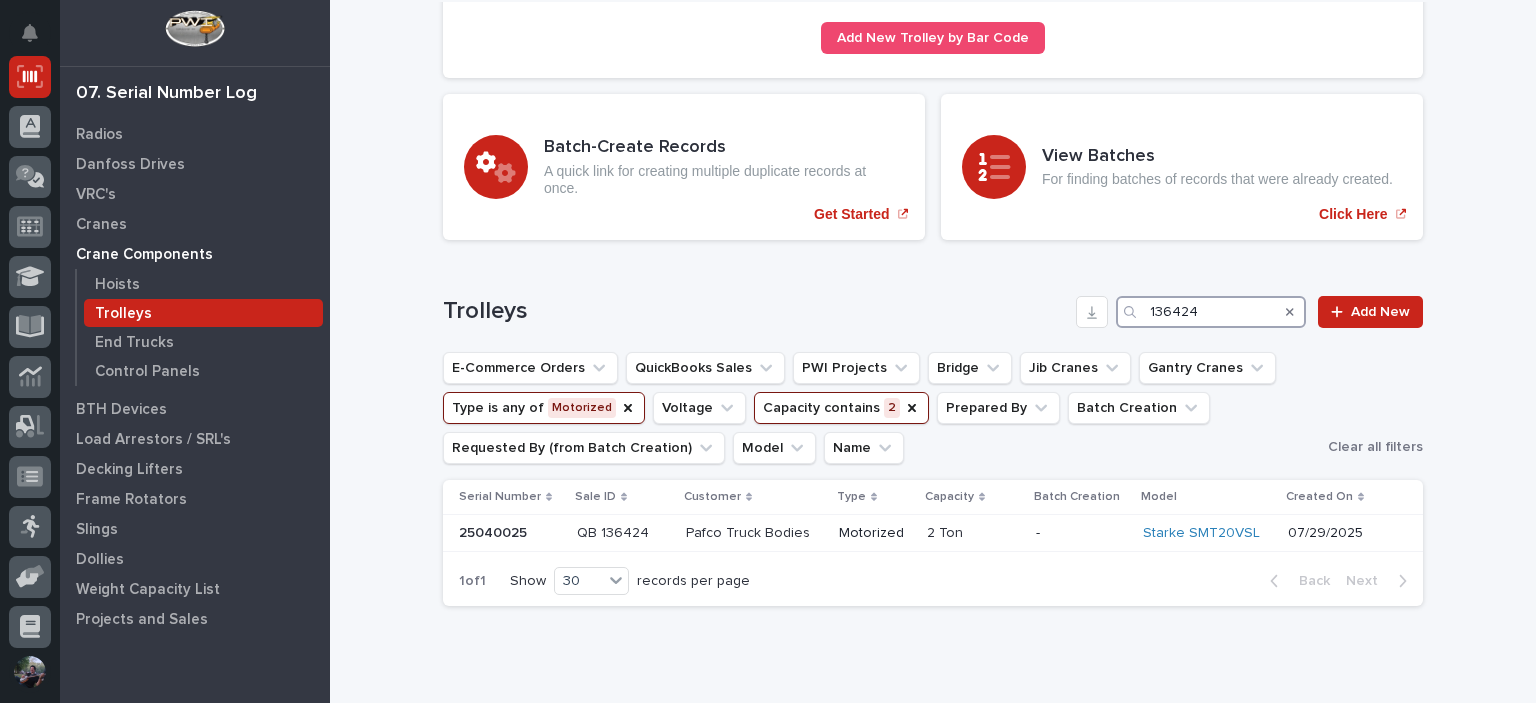 scroll, scrollTop: 230, scrollLeft: 0, axis: vertical 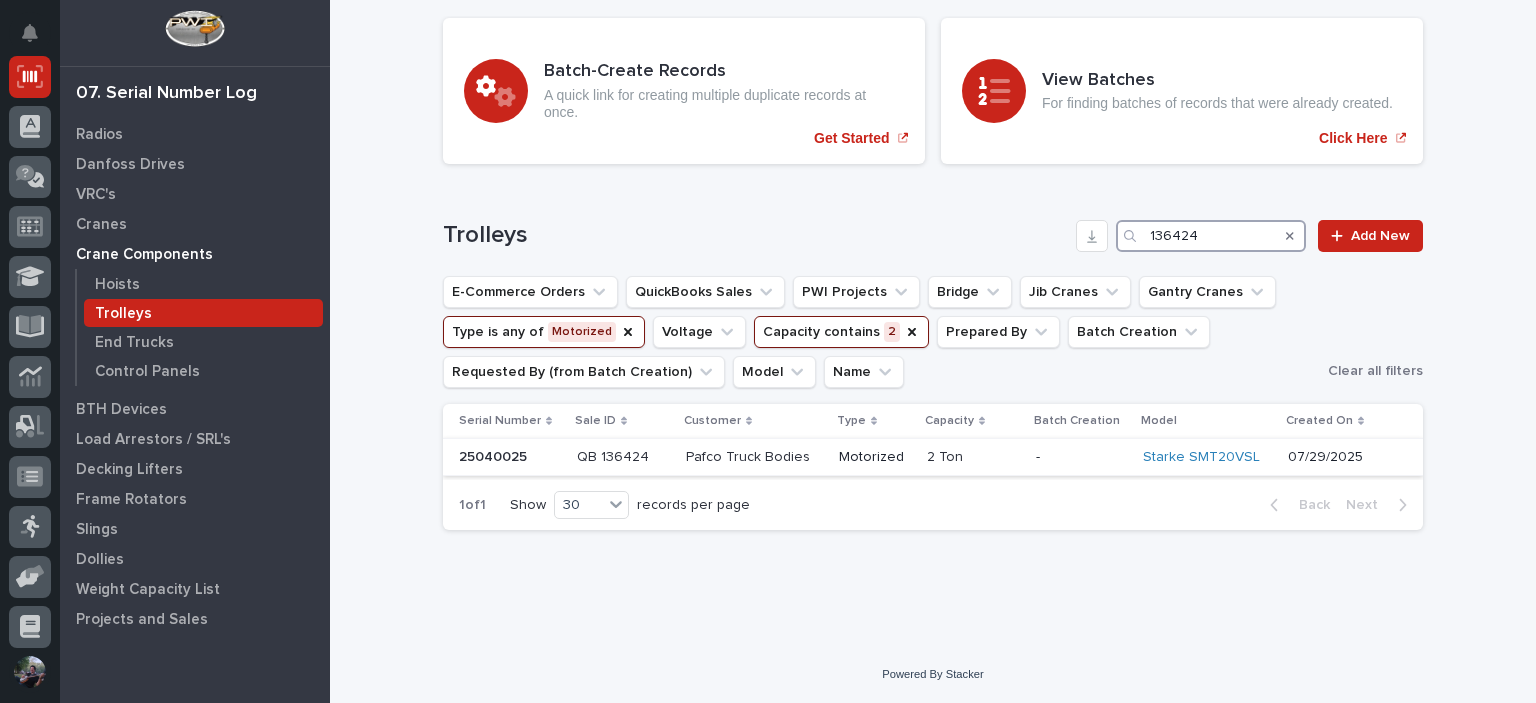 type on "136424" 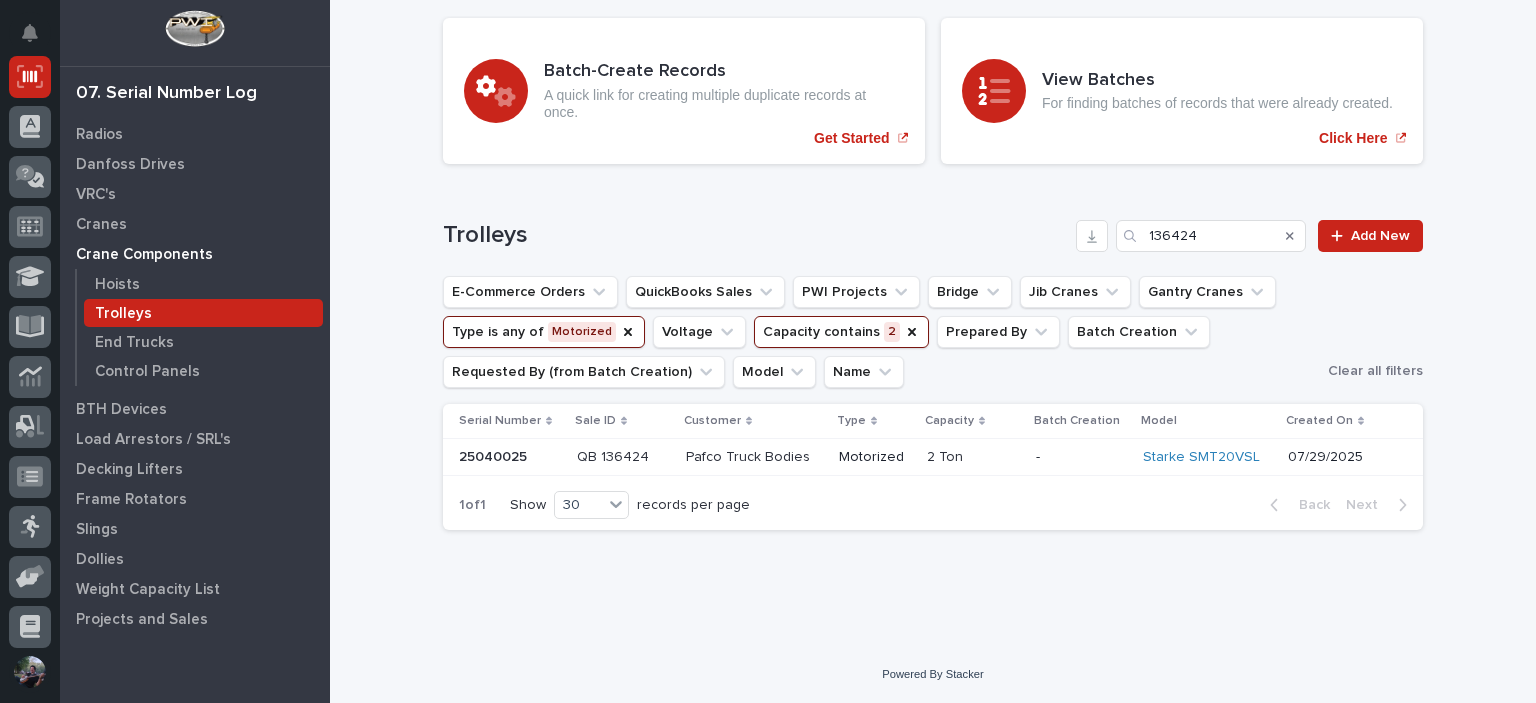 click on "Pafco Truck Bodies" at bounding box center (750, 455) 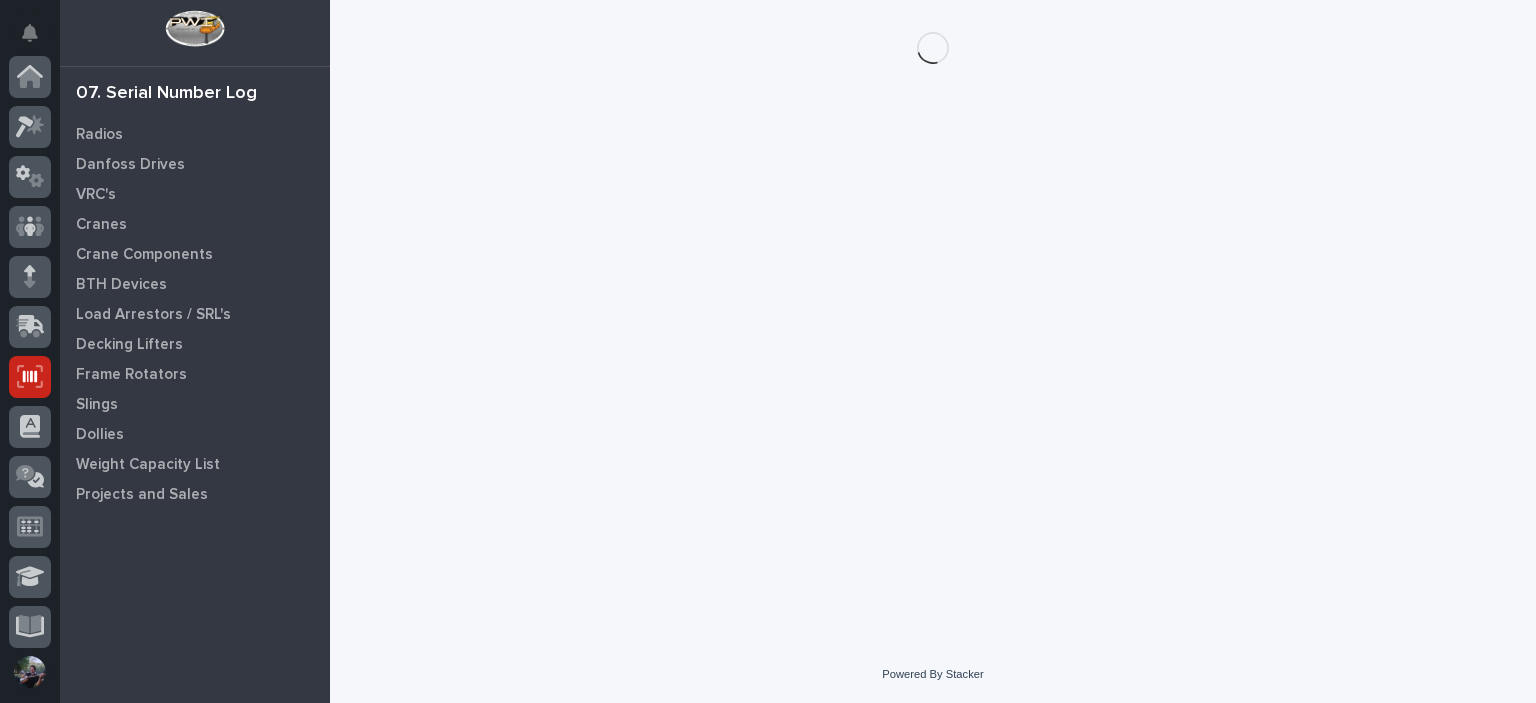 scroll, scrollTop: 300, scrollLeft: 0, axis: vertical 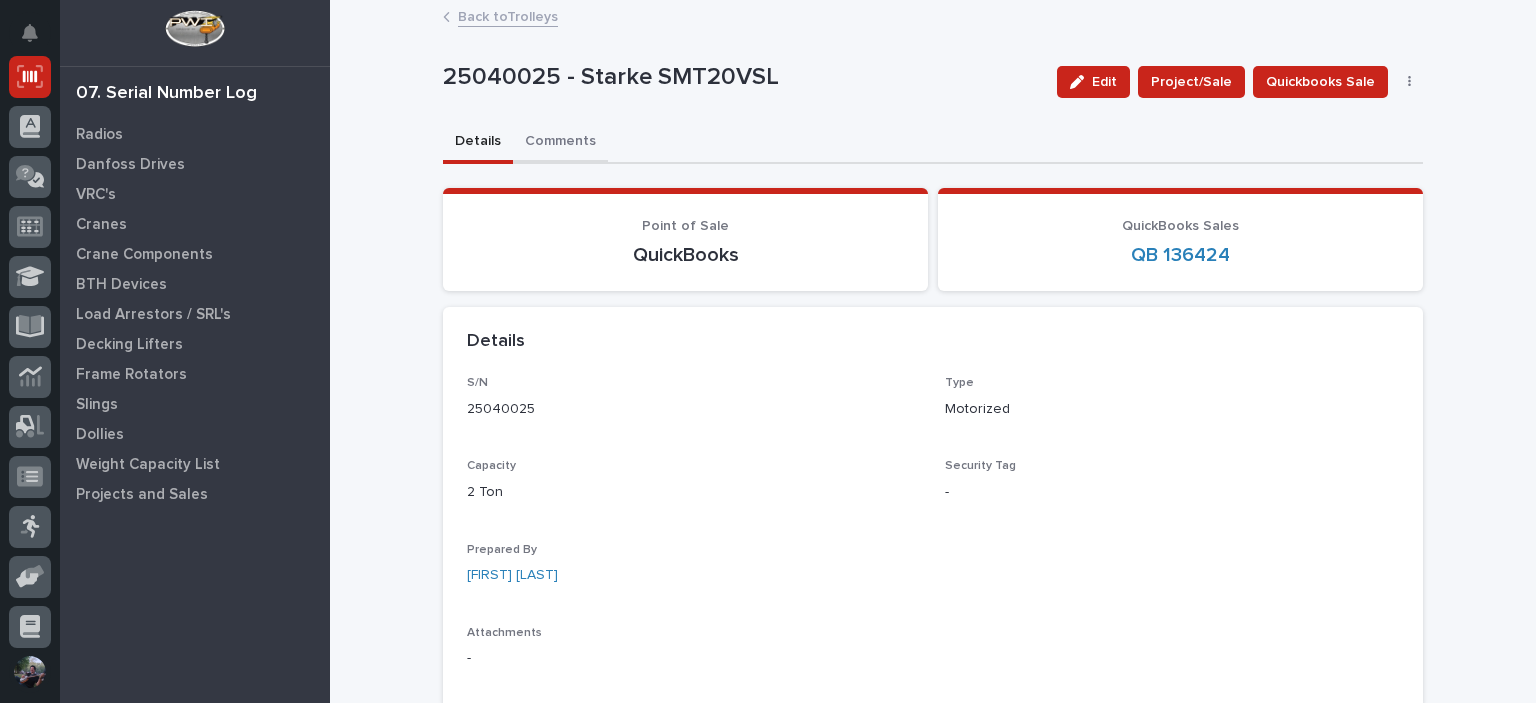 click on "Comments" at bounding box center [560, 143] 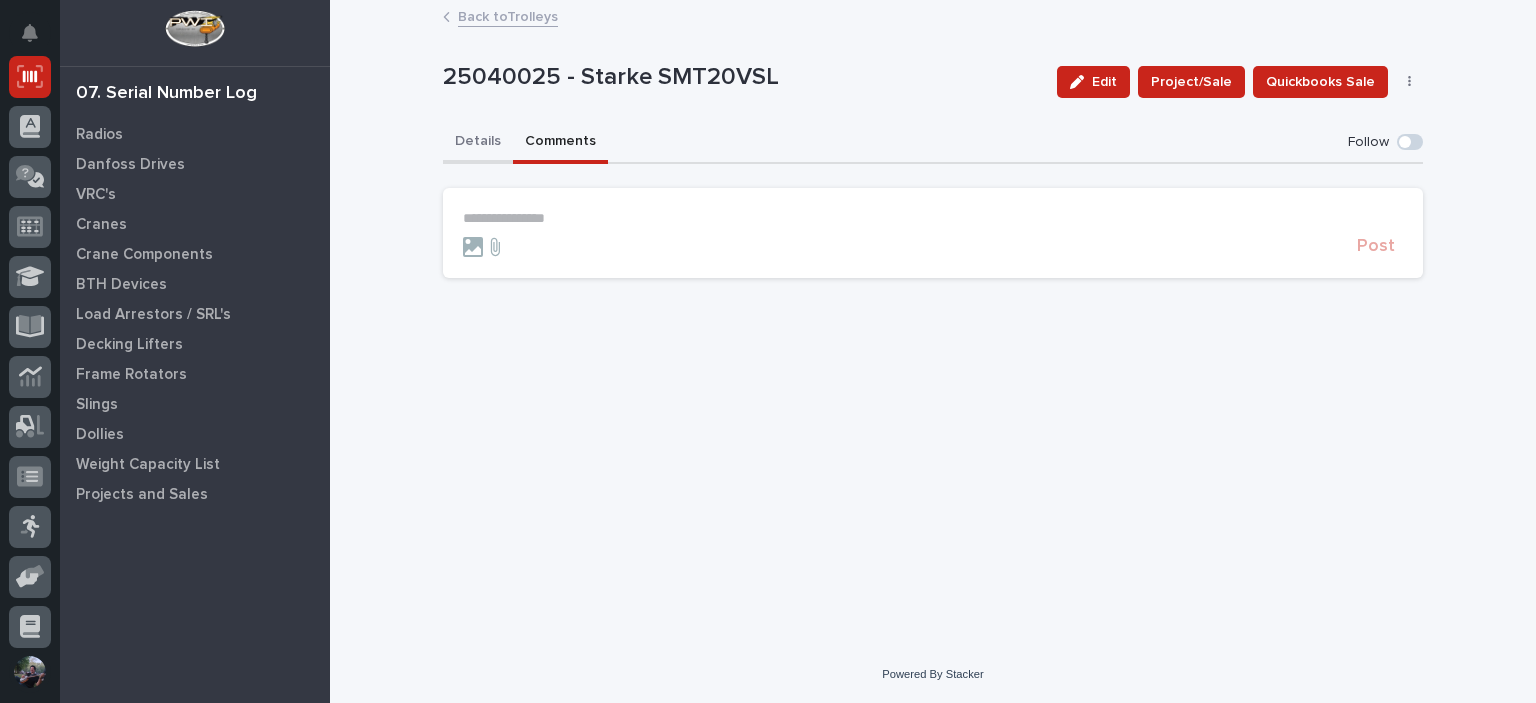 click on "Details" at bounding box center [478, 143] 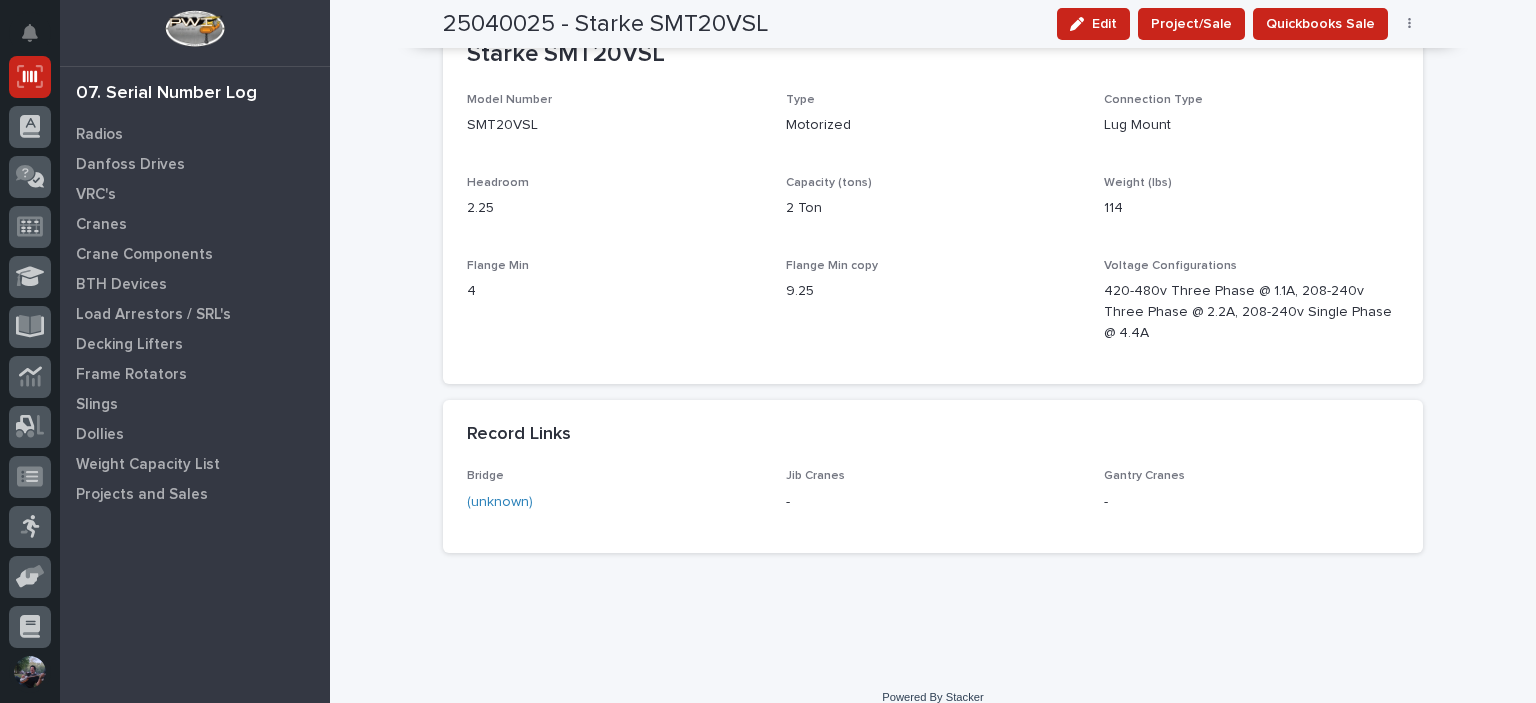 scroll, scrollTop: 866, scrollLeft: 0, axis: vertical 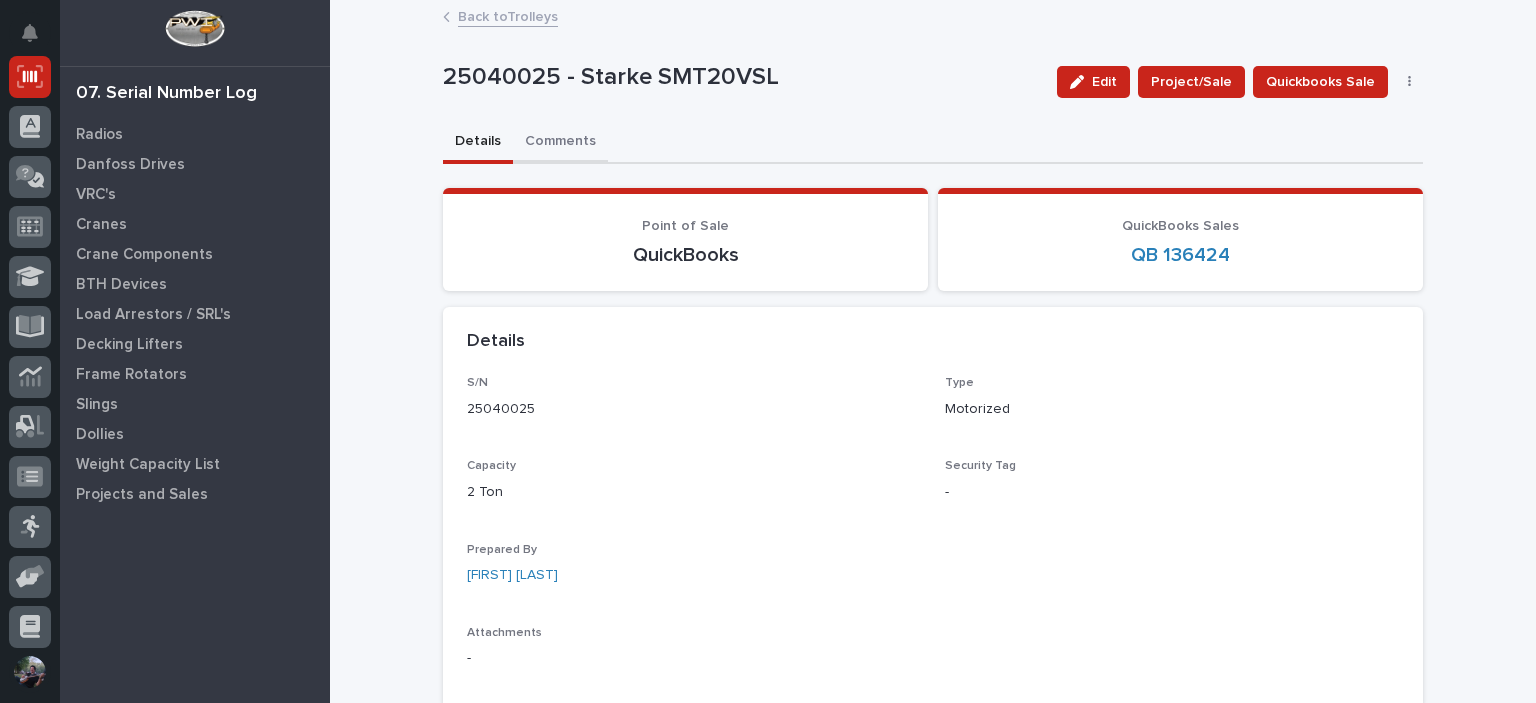 click on "Comments" at bounding box center (560, 143) 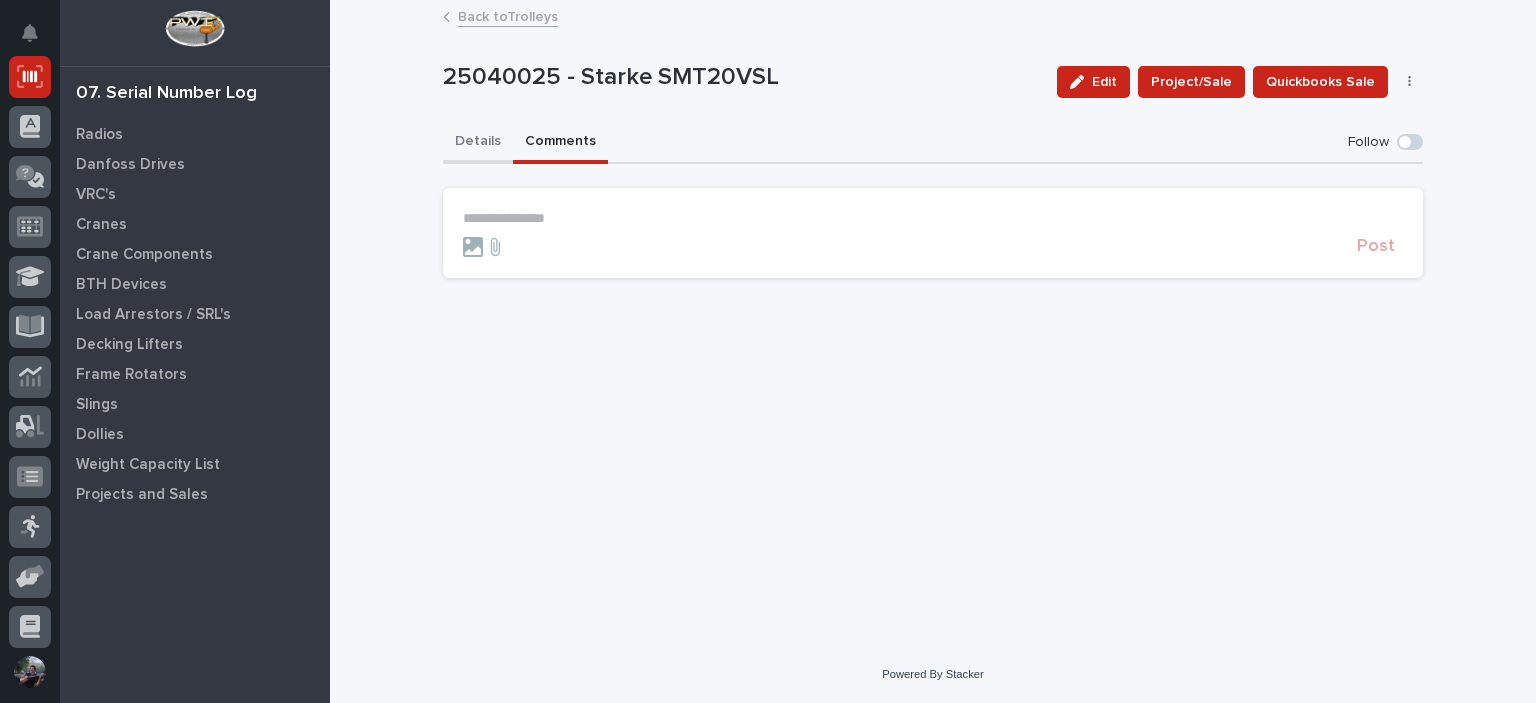 click on "Details" at bounding box center (478, 143) 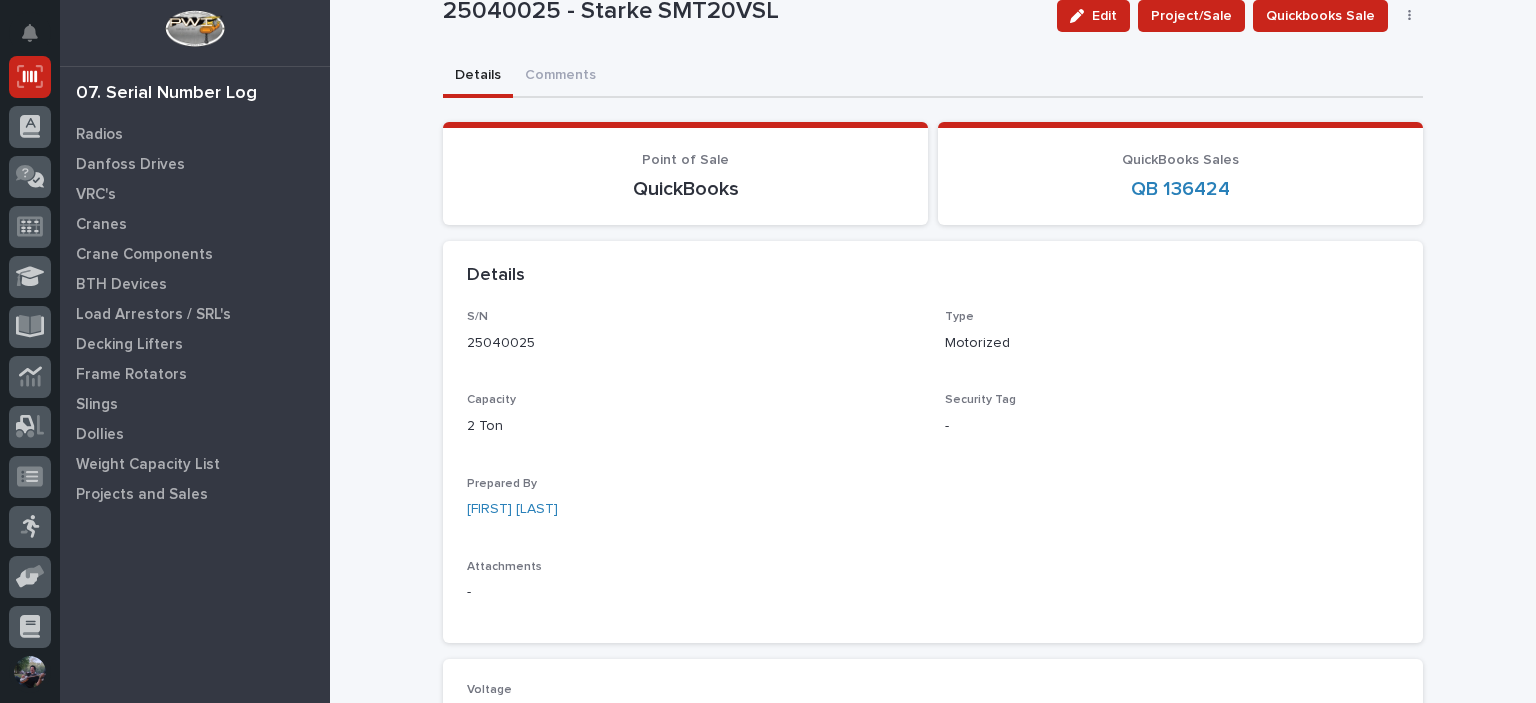 scroll, scrollTop: 0, scrollLeft: 0, axis: both 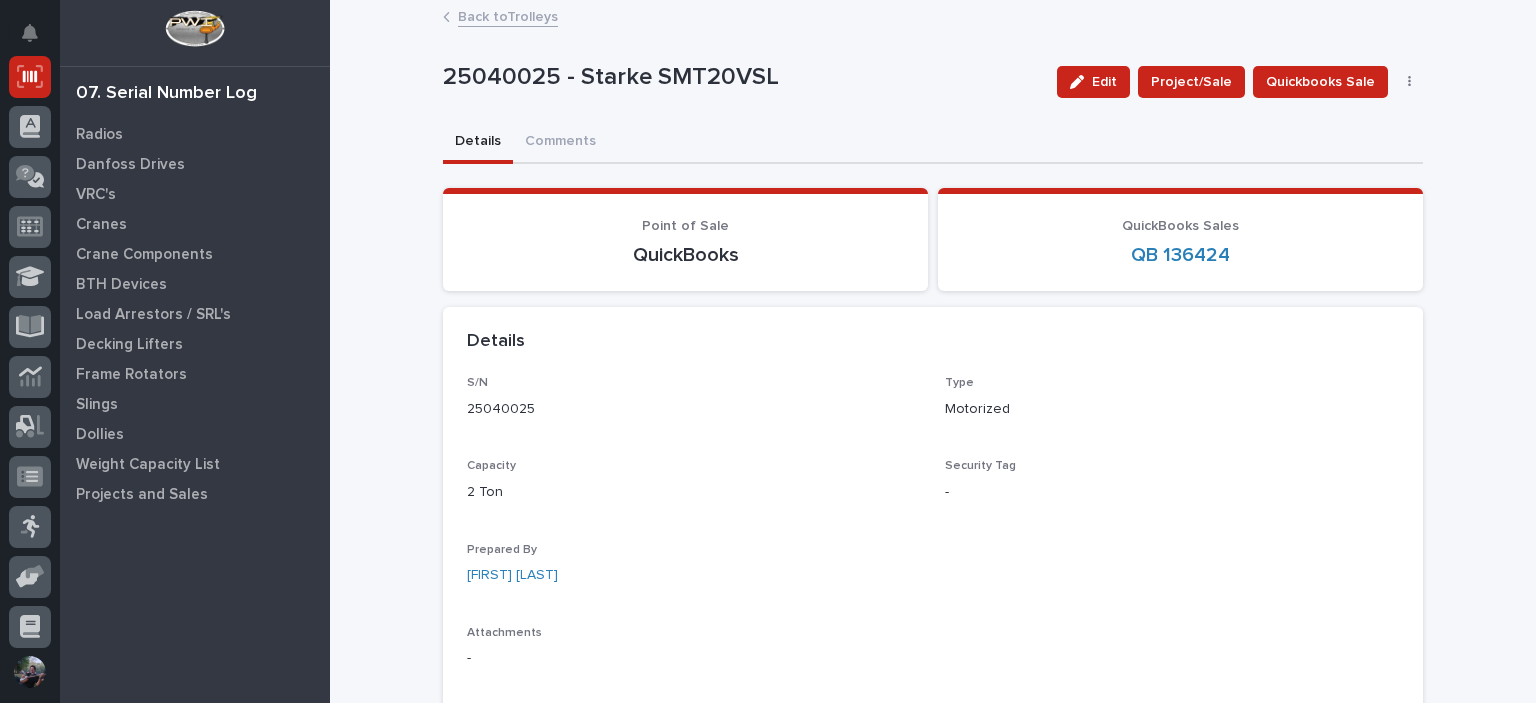 click on "Back to  Trolleys" at bounding box center [508, 15] 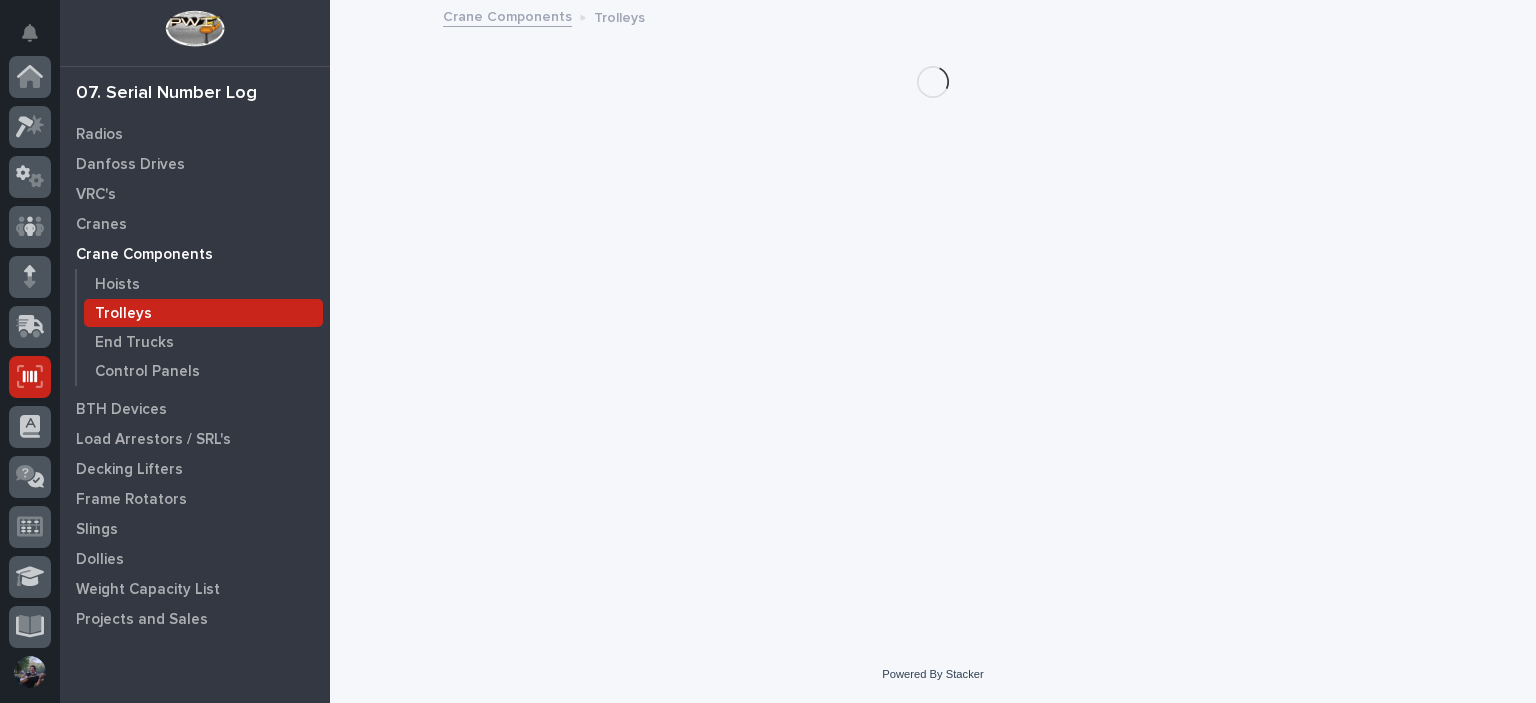 scroll, scrollTop: 300, scrollLeft: 0, axis: vertical 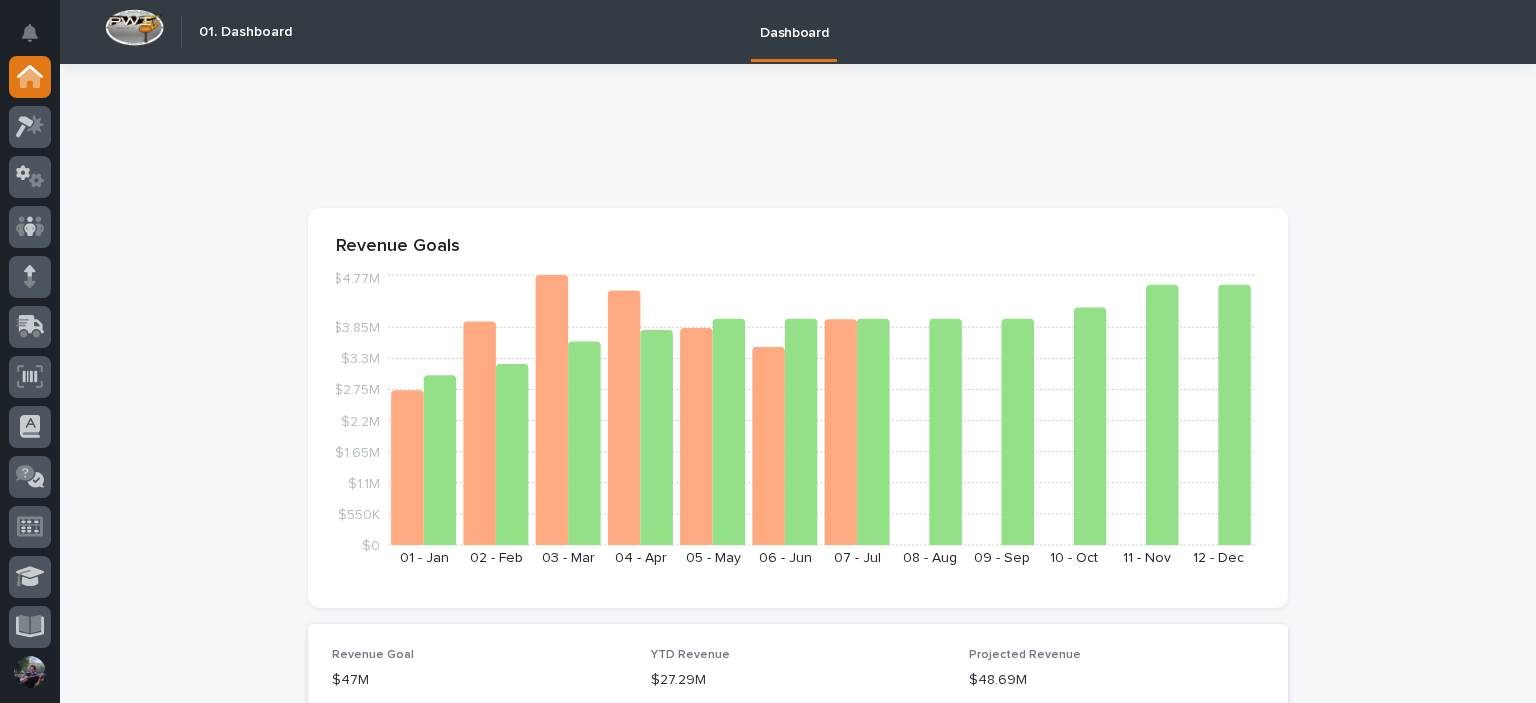 click on "Time Card App [FIRST] [LAST] Sorry, there was an error saving your record. Please try again. Please fill out the required fields below." at bounding box center [798, 2351] 